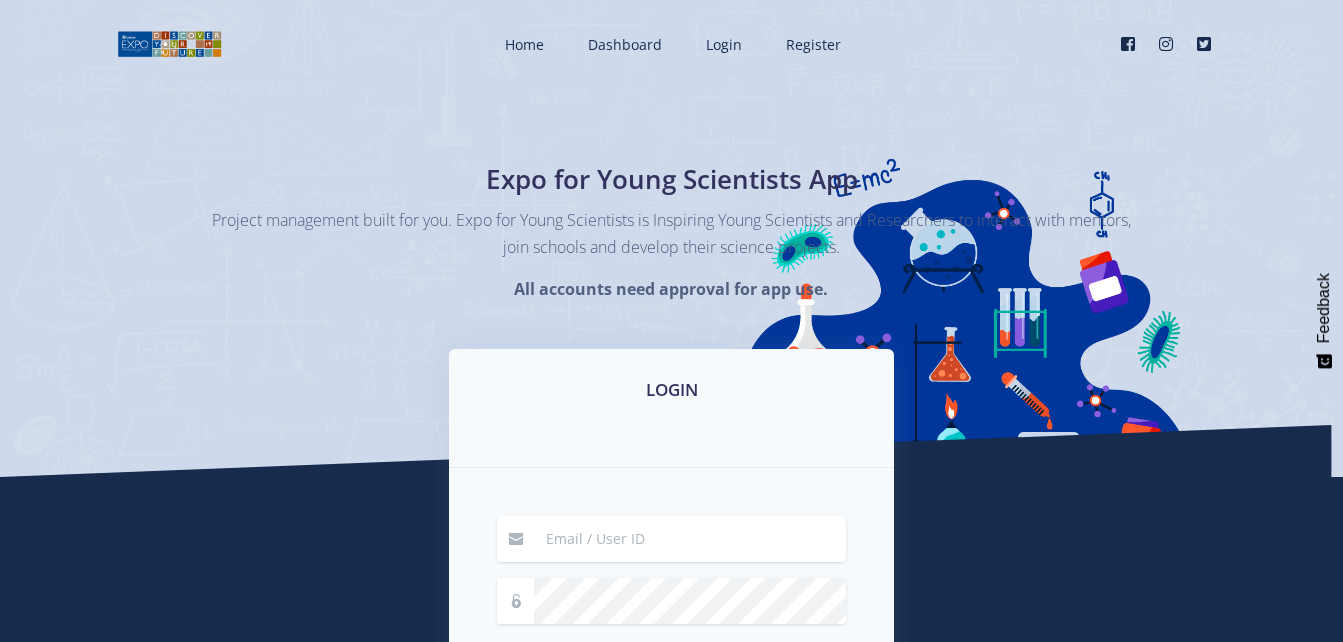 scroll, scrollTop: 0, scrollLeft: 0, axis: both 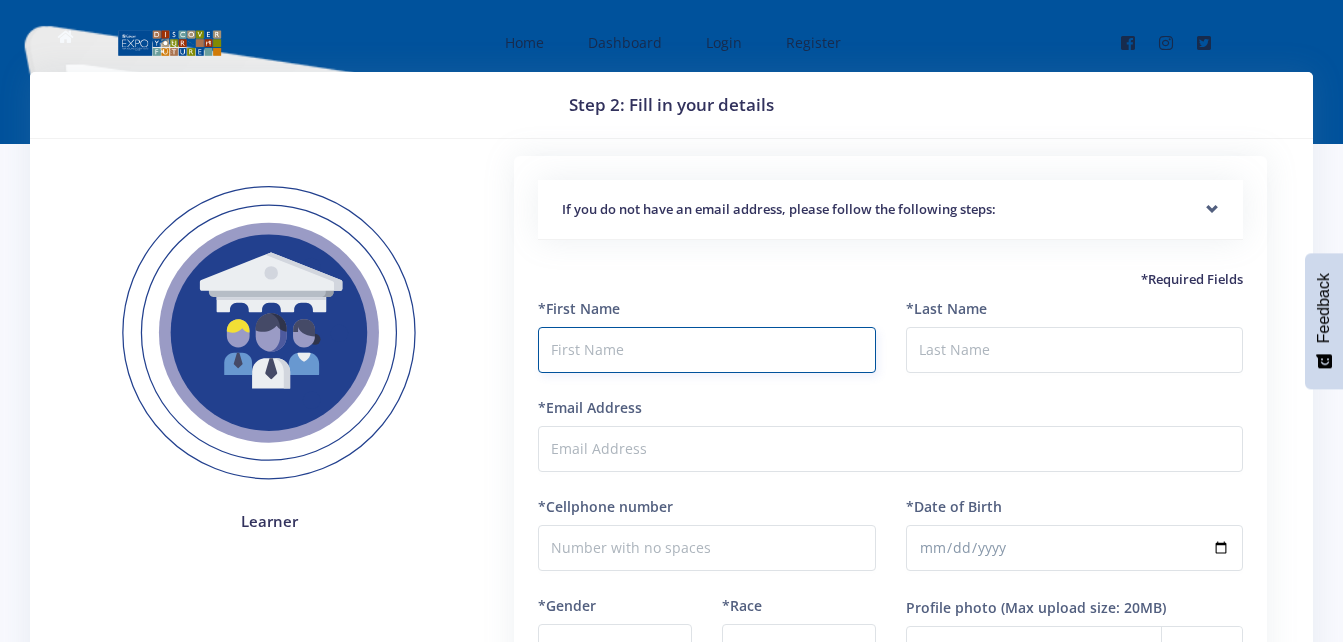 click at bounding box center [706, 350] 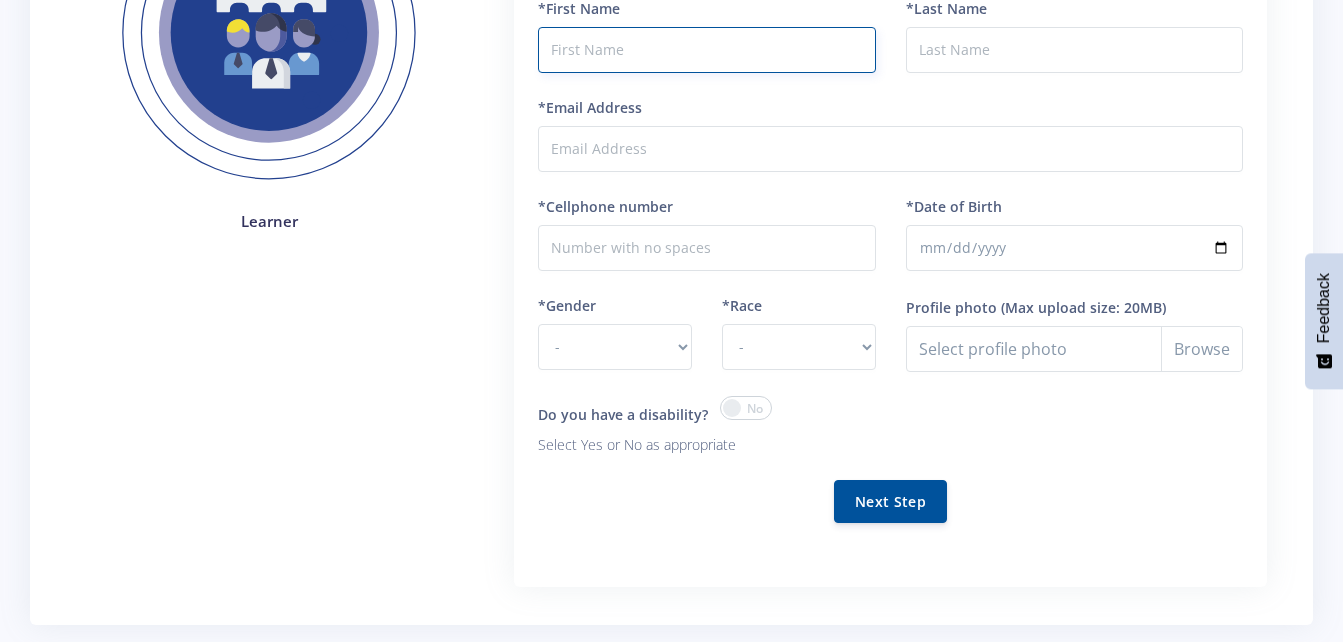 scroll, scrollTop: 200, scrollLeft: 0, axis: vertical 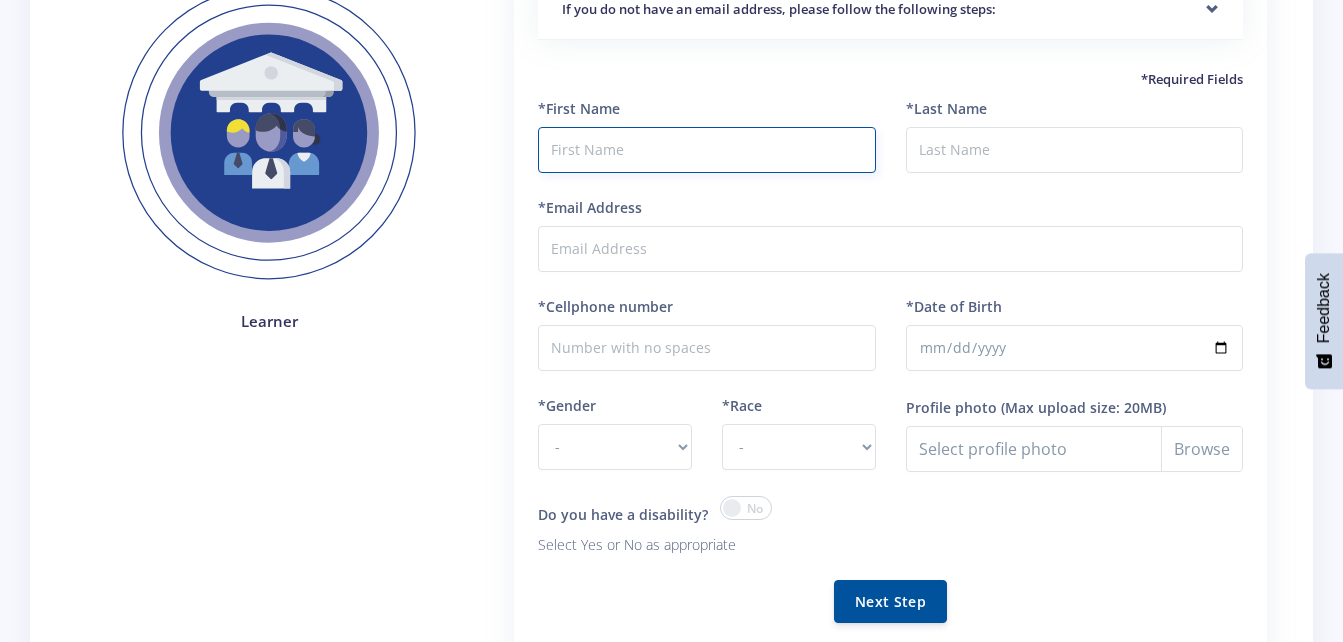 click at bounding box center (706, 150) 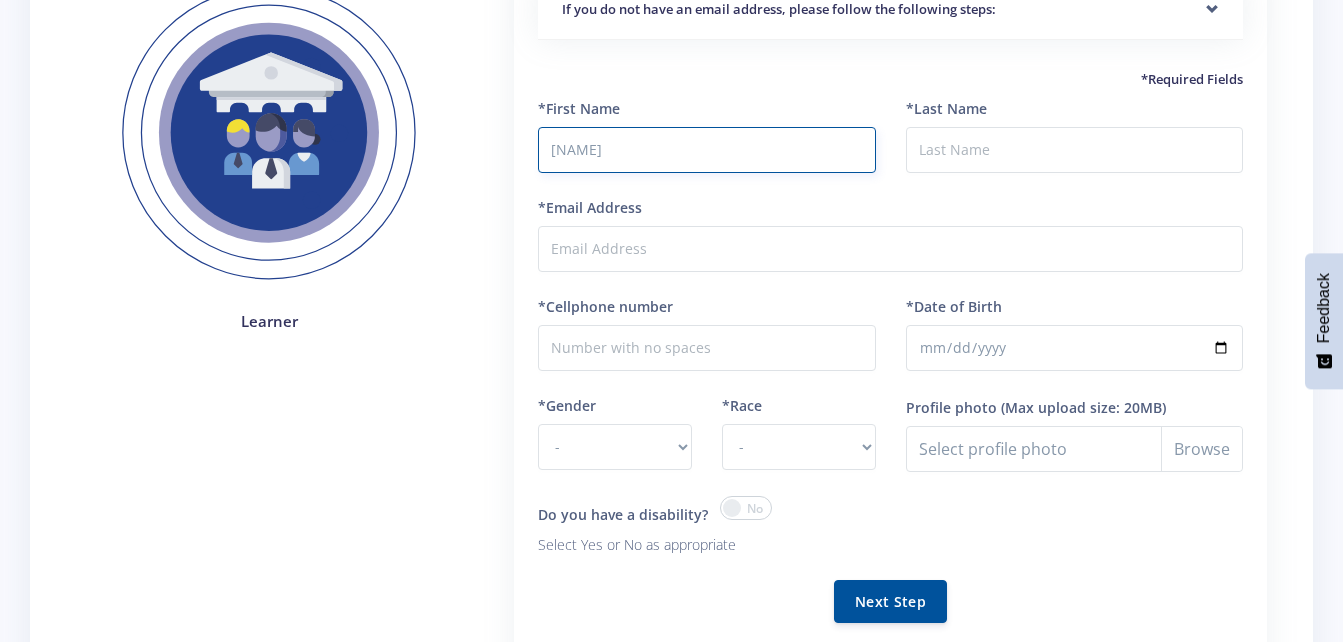 type on "Dellroy" 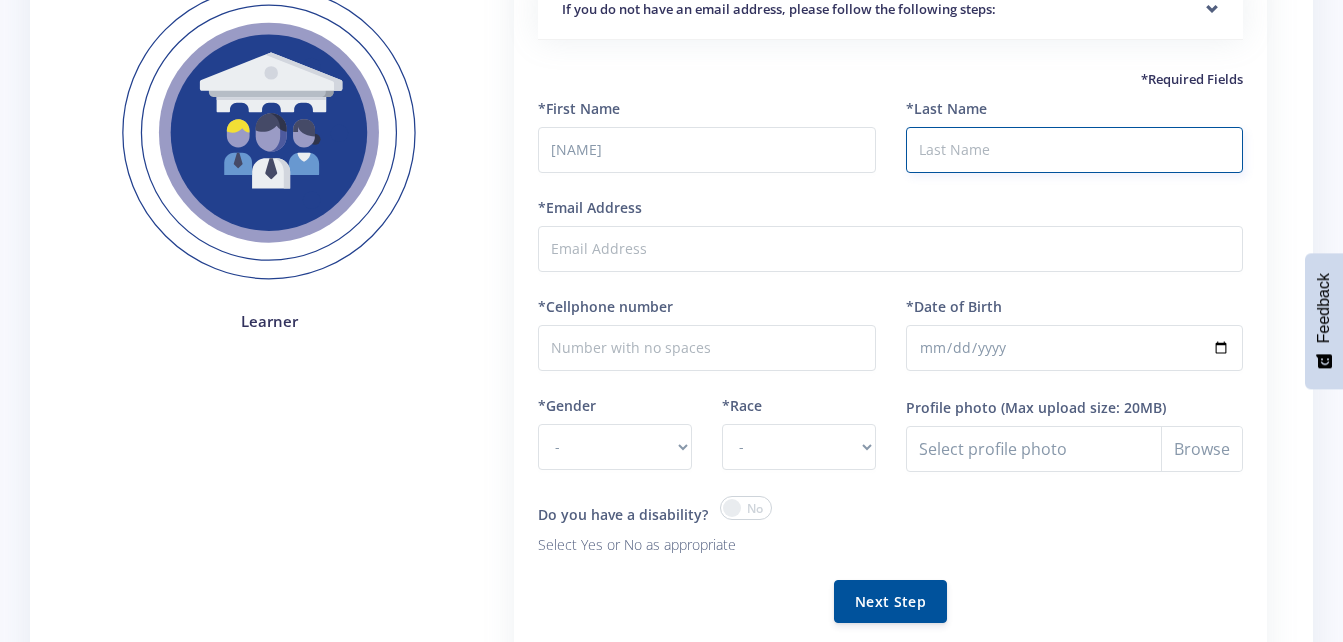 click on "*Last Name" at bounding box center [1074, 150] 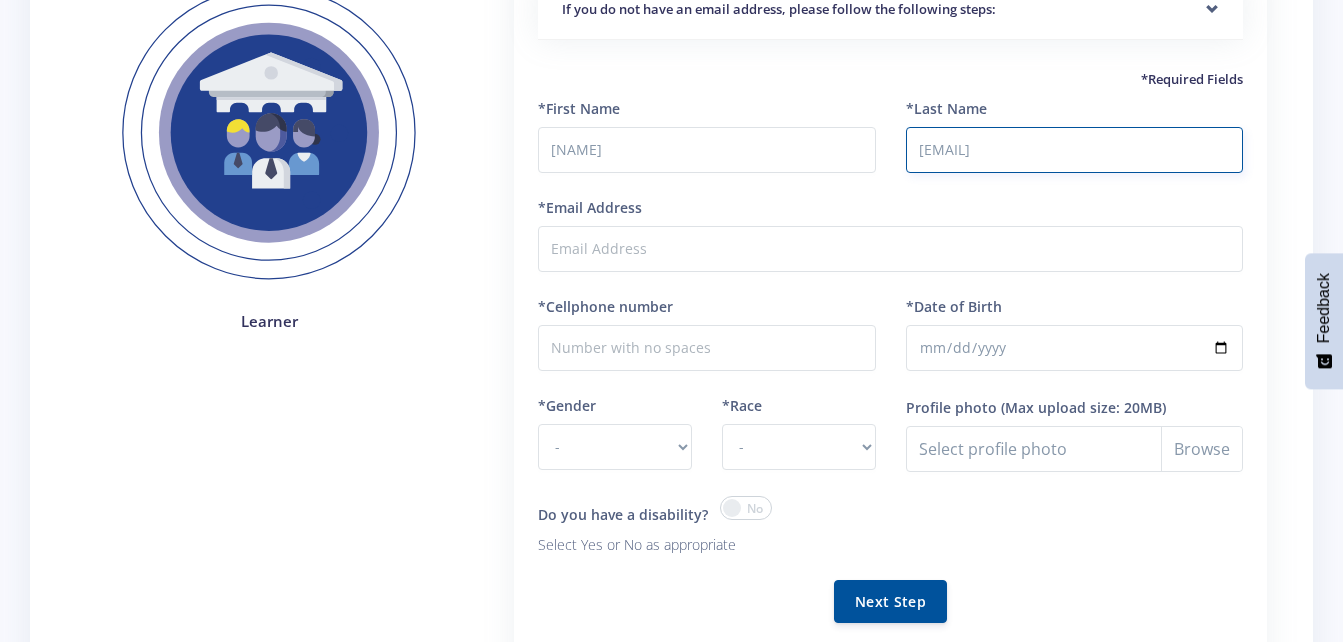 type on "m" 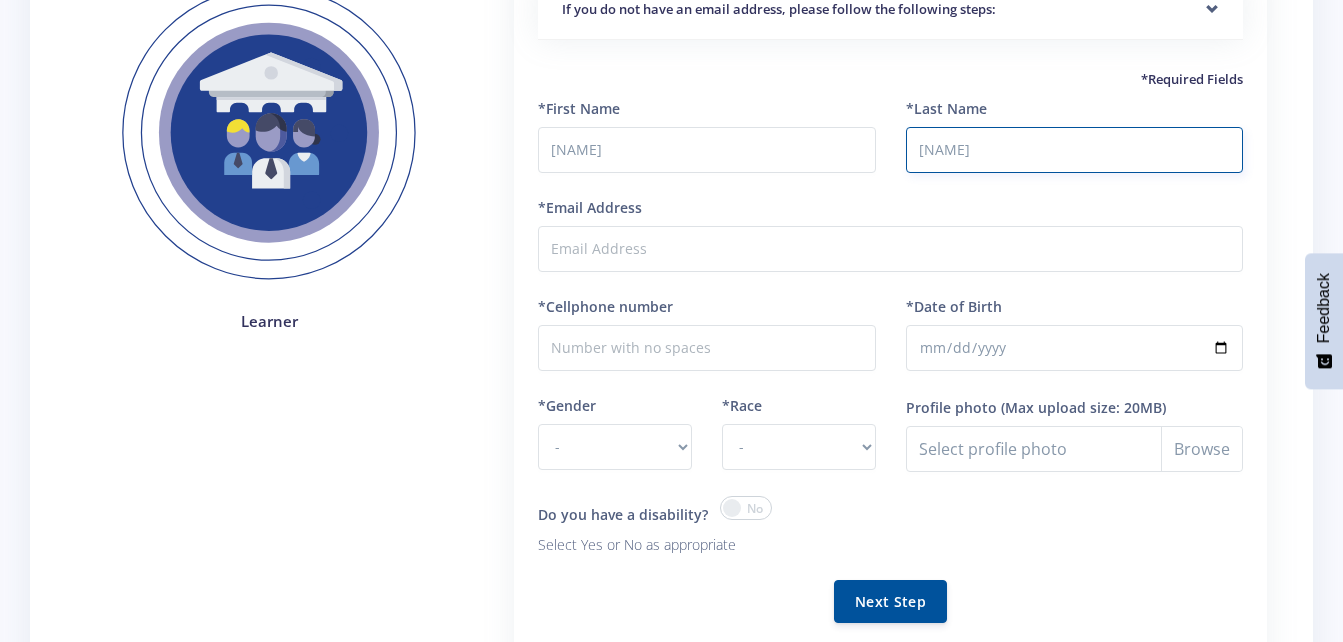 type on "Musakanye" 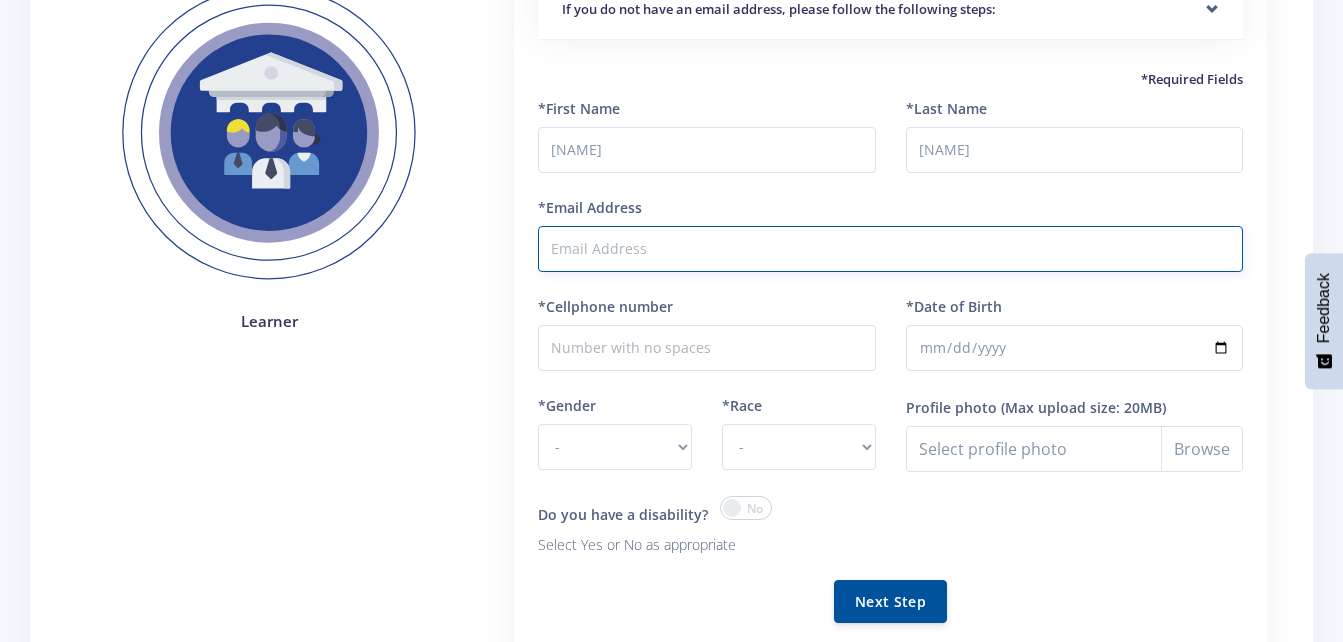 click on "*Email Address" at bounding box center (890, 249) 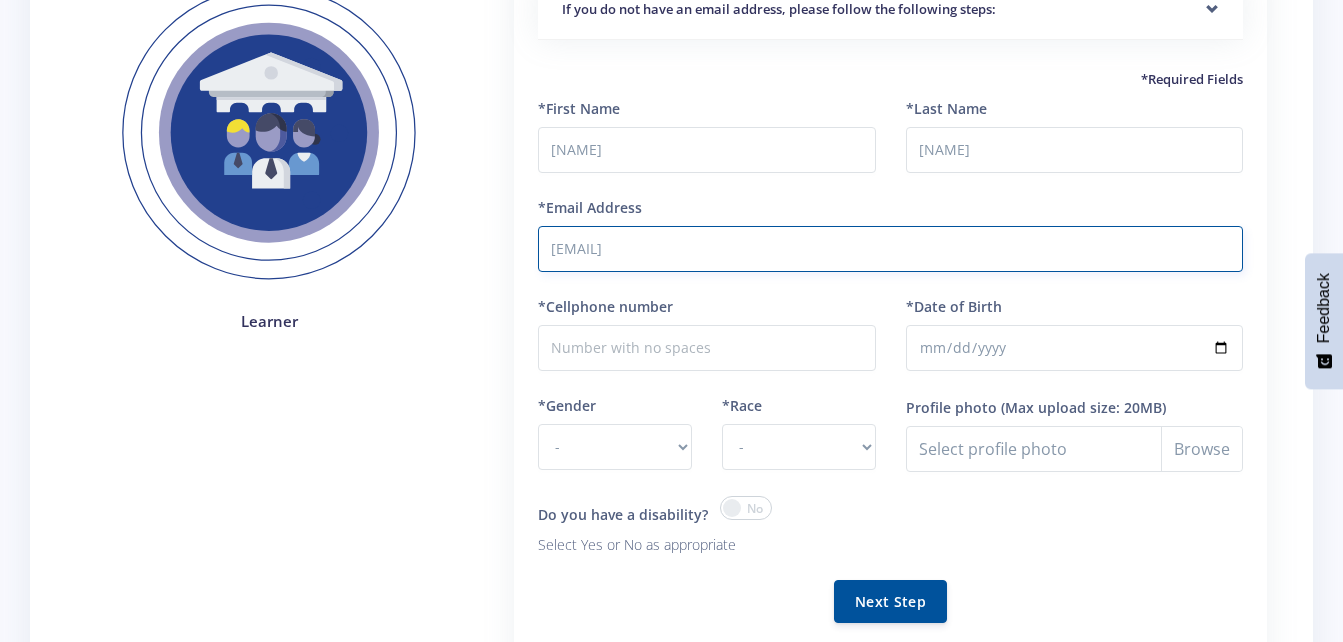 type on "0" 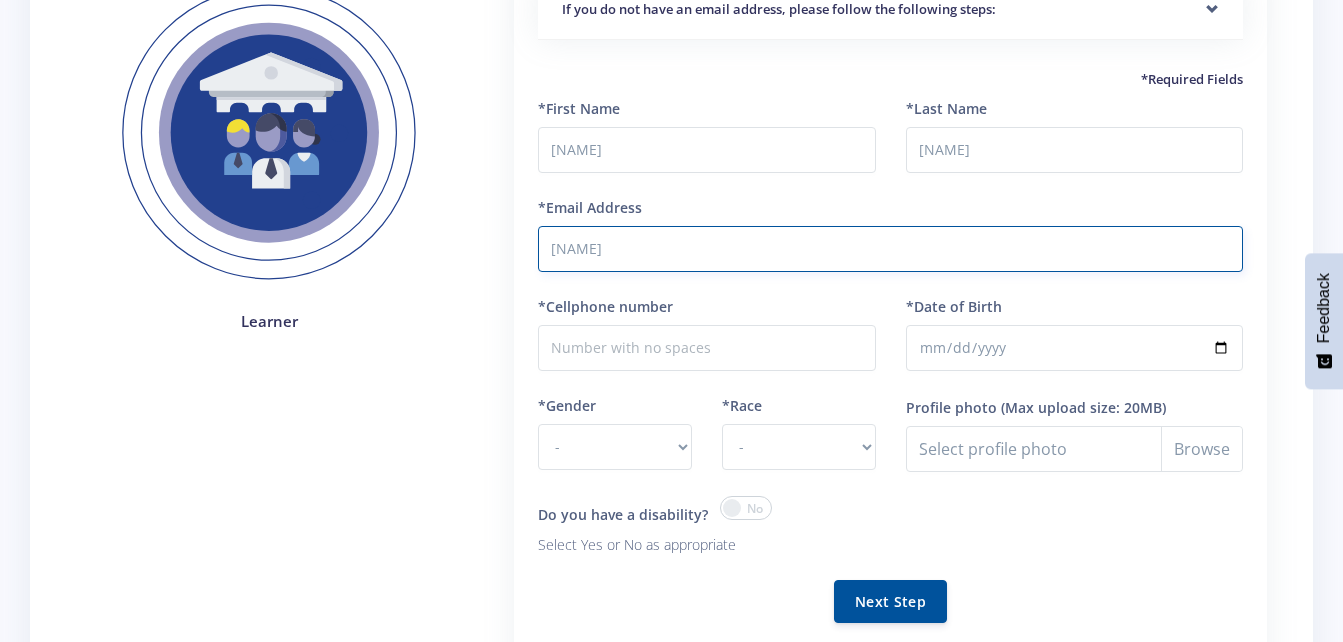 type on "omusakanye" 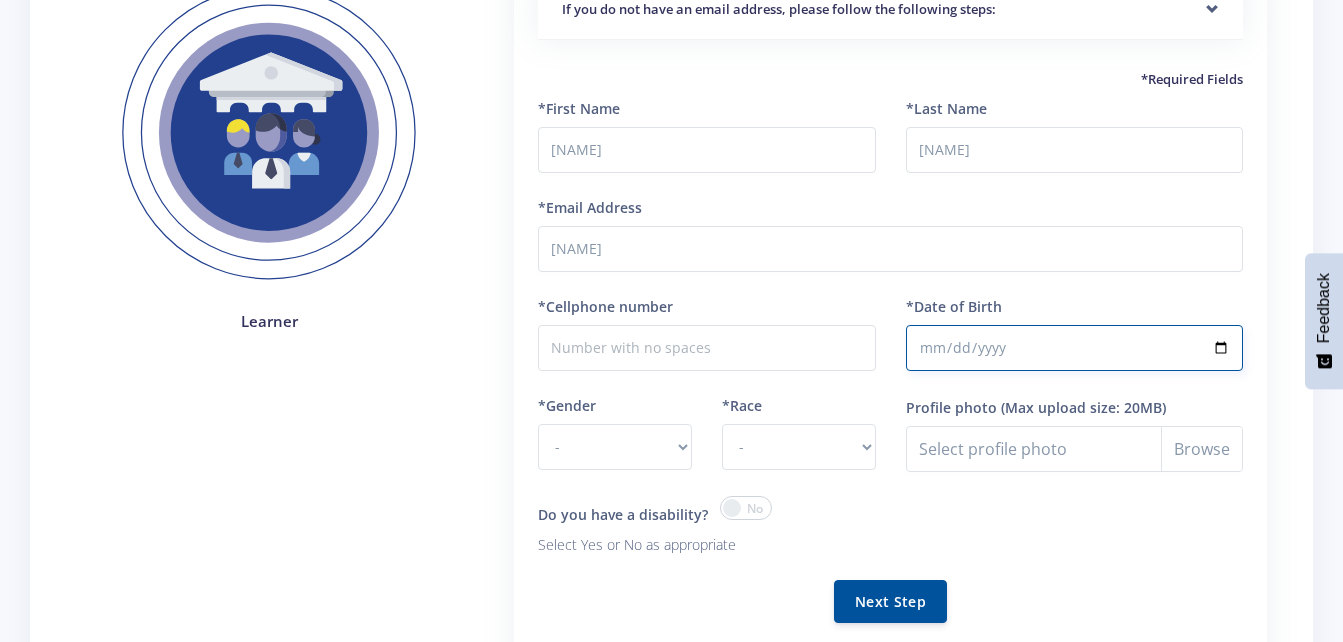 click on "*Date of Birth" at bounding box center [1074, 348] 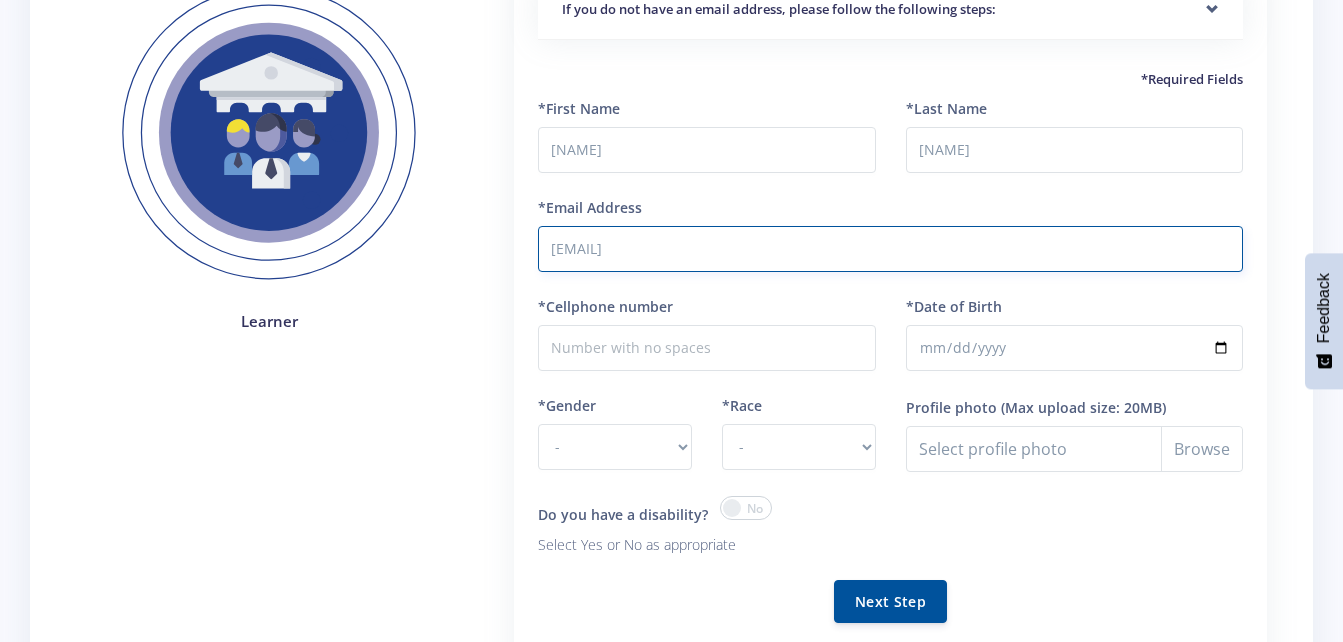 type on "omusakanye@gmail.com" 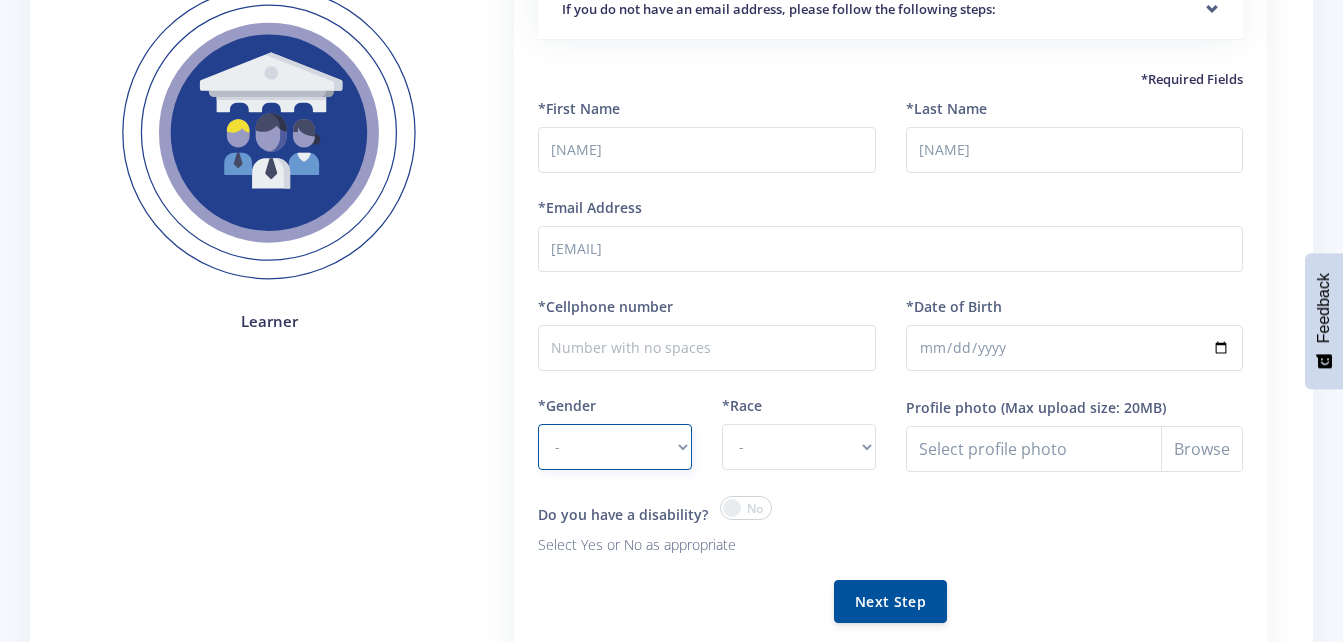 click on "-
Male
Female" at bounding box center [615, 447] 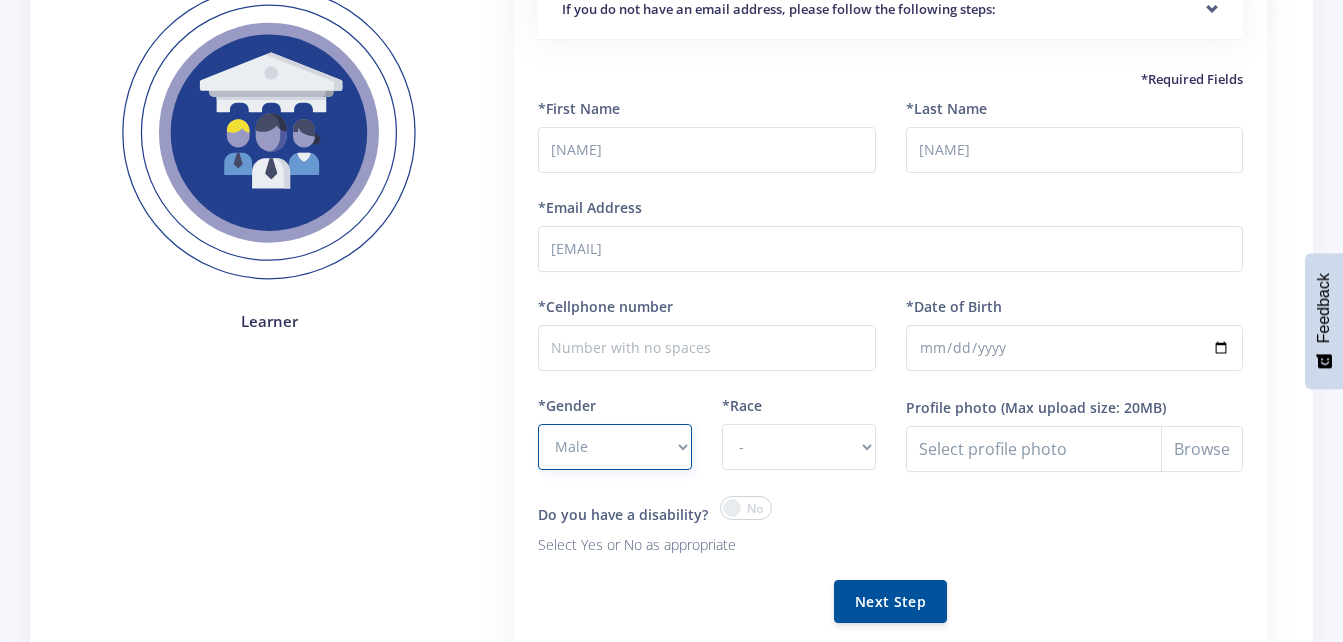 click on "-
Male
Female" at bounding box center (615, 447) 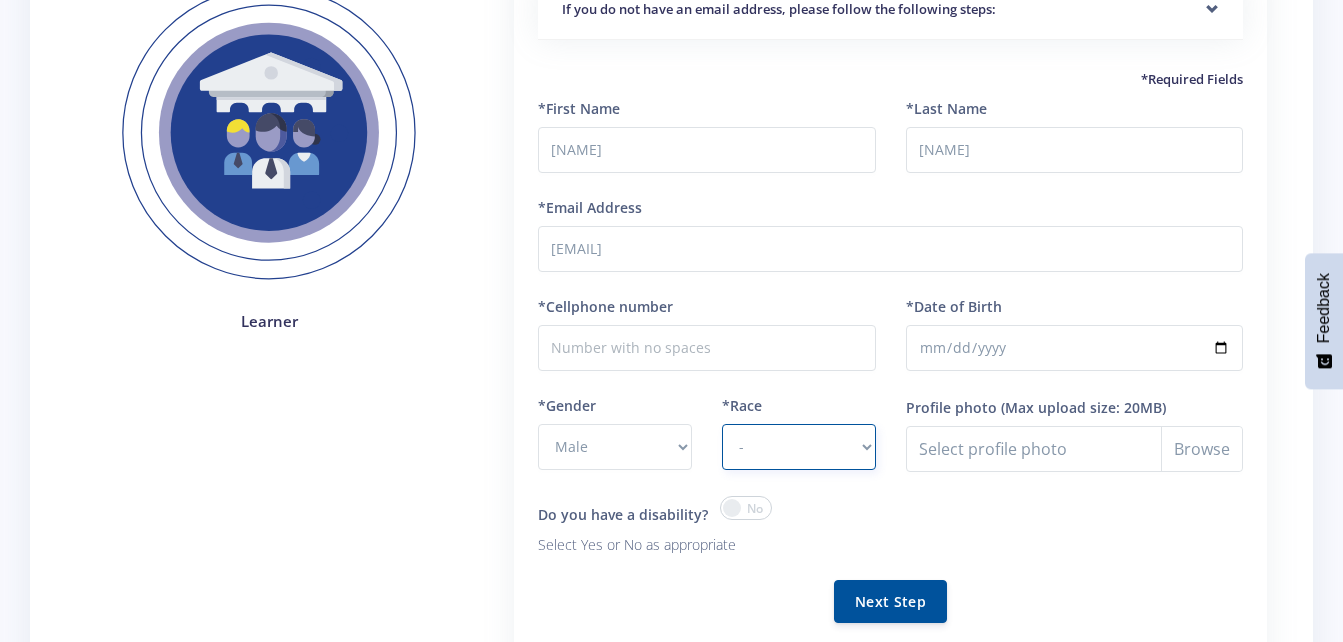 click on "-
African
Asian
Coloured
Indian
White
Other" at bounding box center (799, 447) 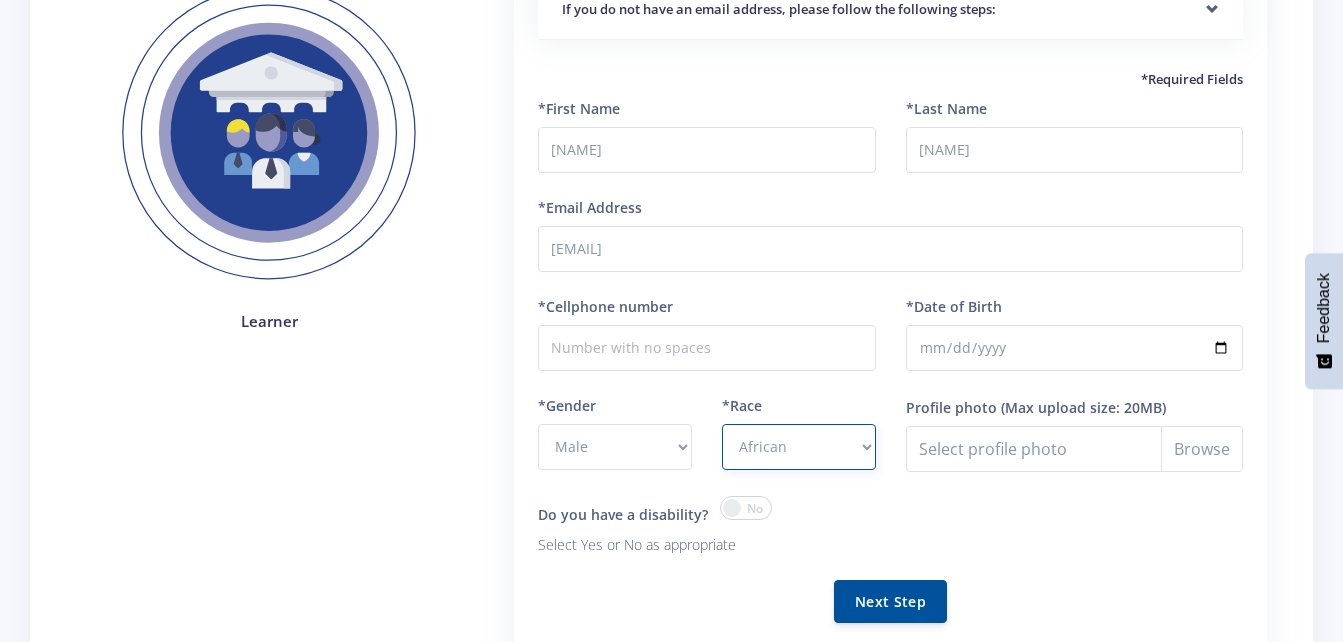 click on "-
African
Asian
Coloured
Indian
White
Other" at bounding box center [799, 447] 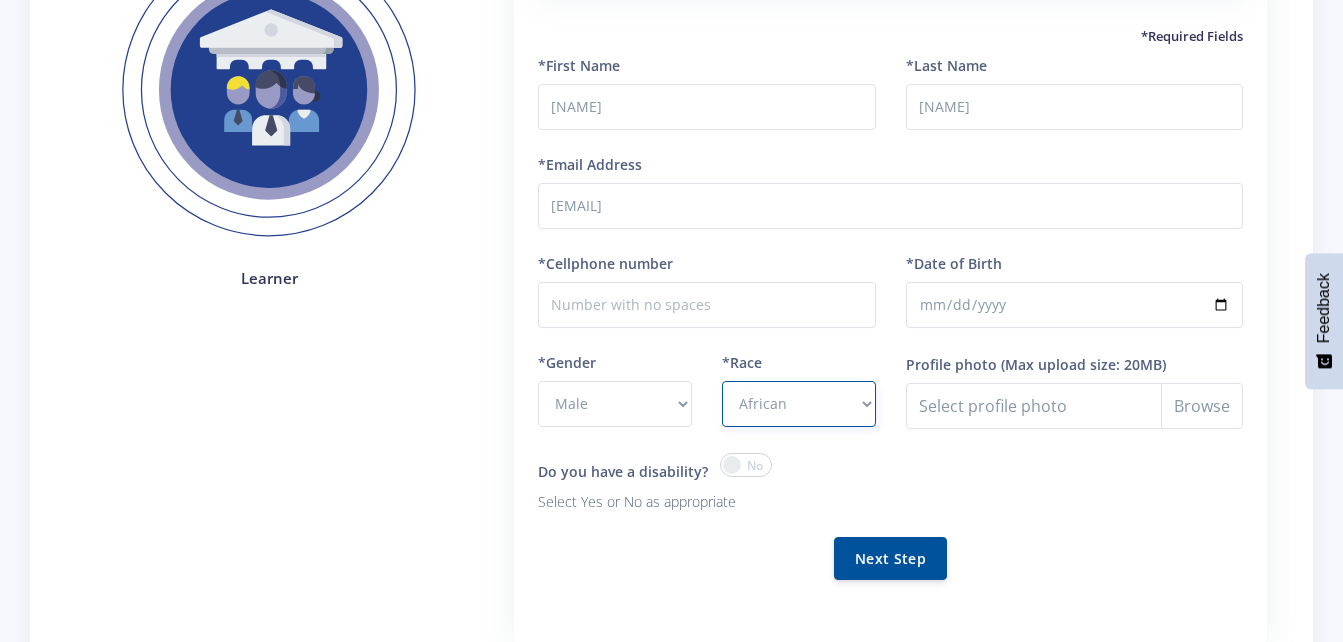 scroll, scrollTop: 165, scrollLeft: 0, axis: vertical 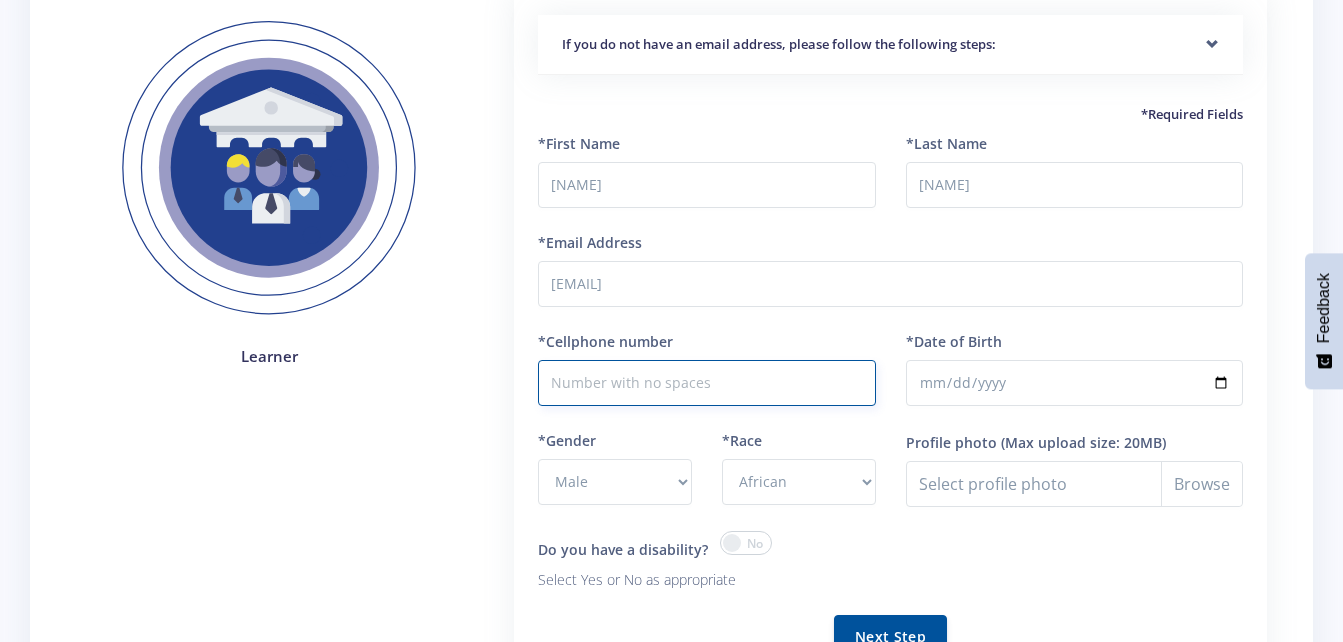 click on "*Cellphone number" at bounding box center [706, 383] 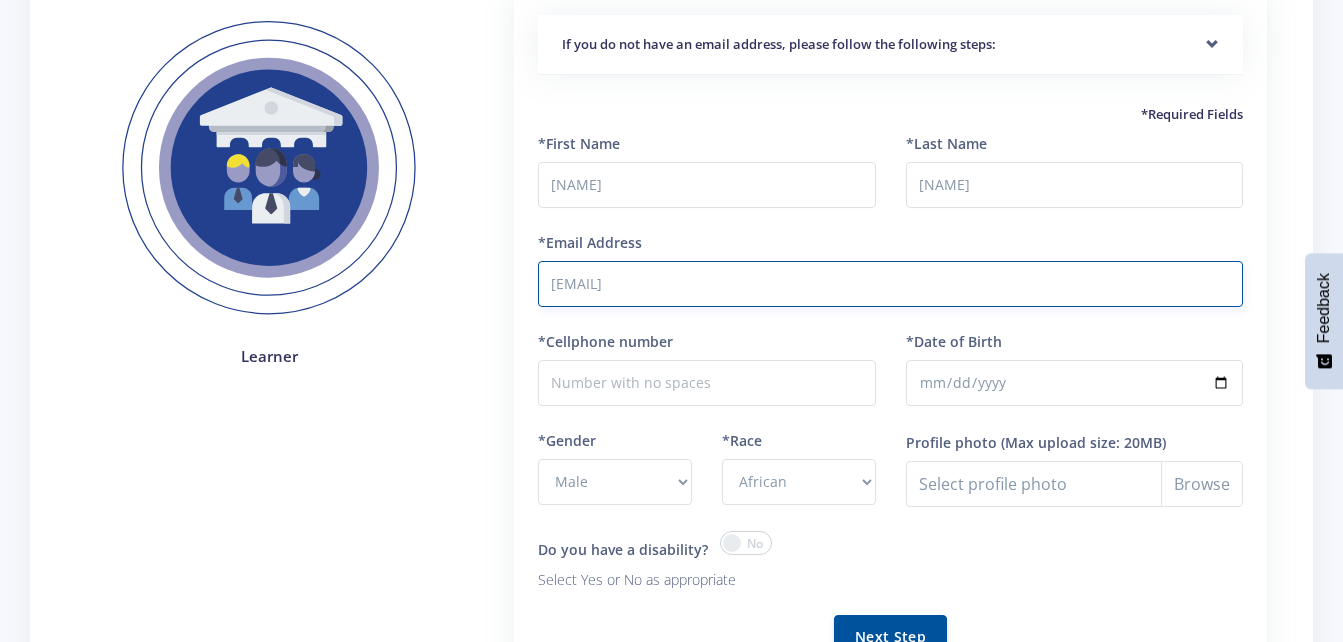 click on "omusakanye@gmail.com" at bounding box center [890, 284] 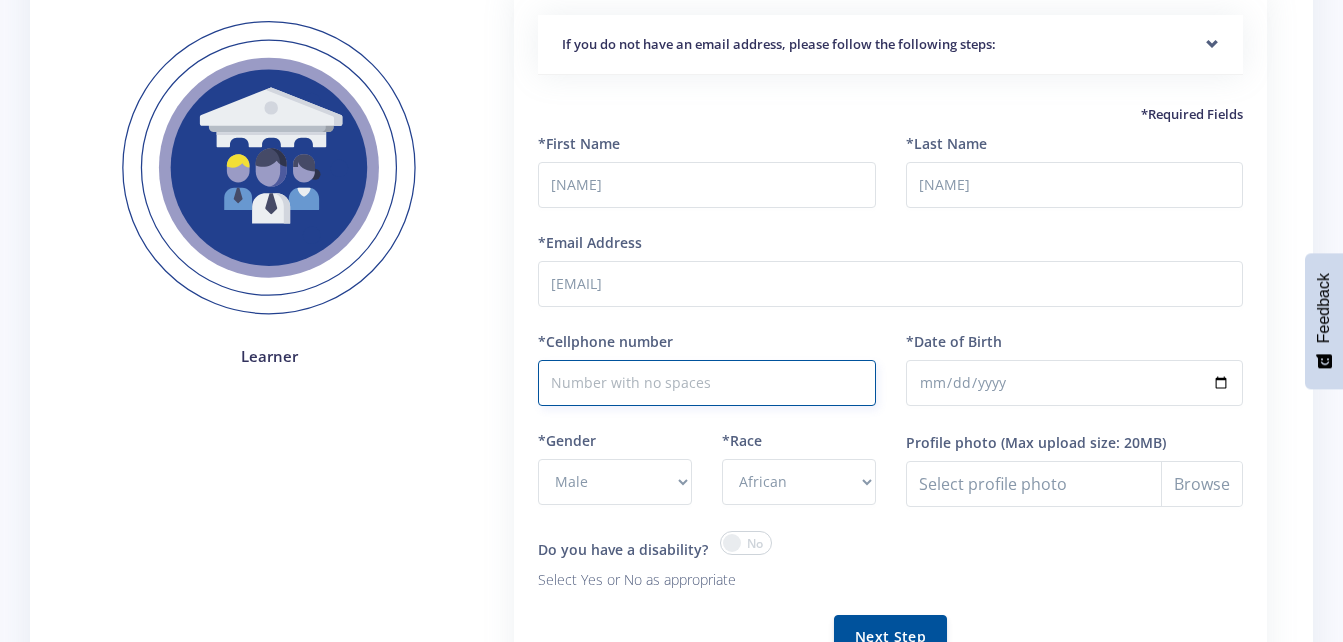 click on "*Cellphone number" at bounding box center (706, 383) 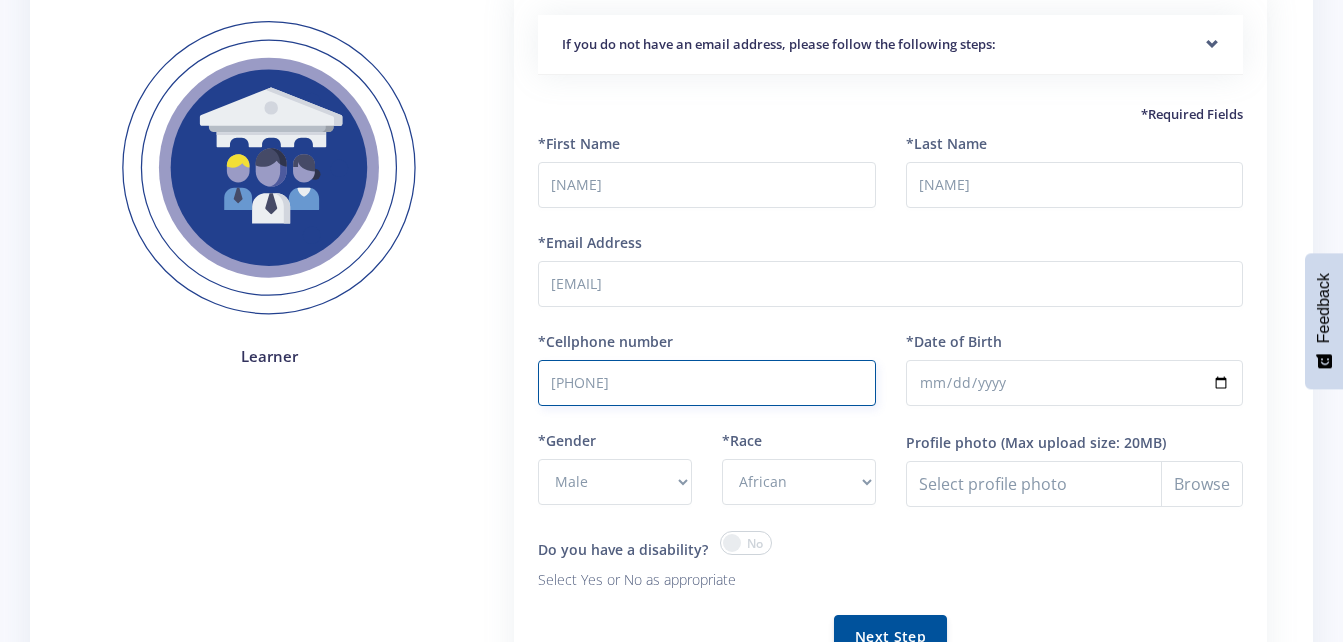 type on "o" 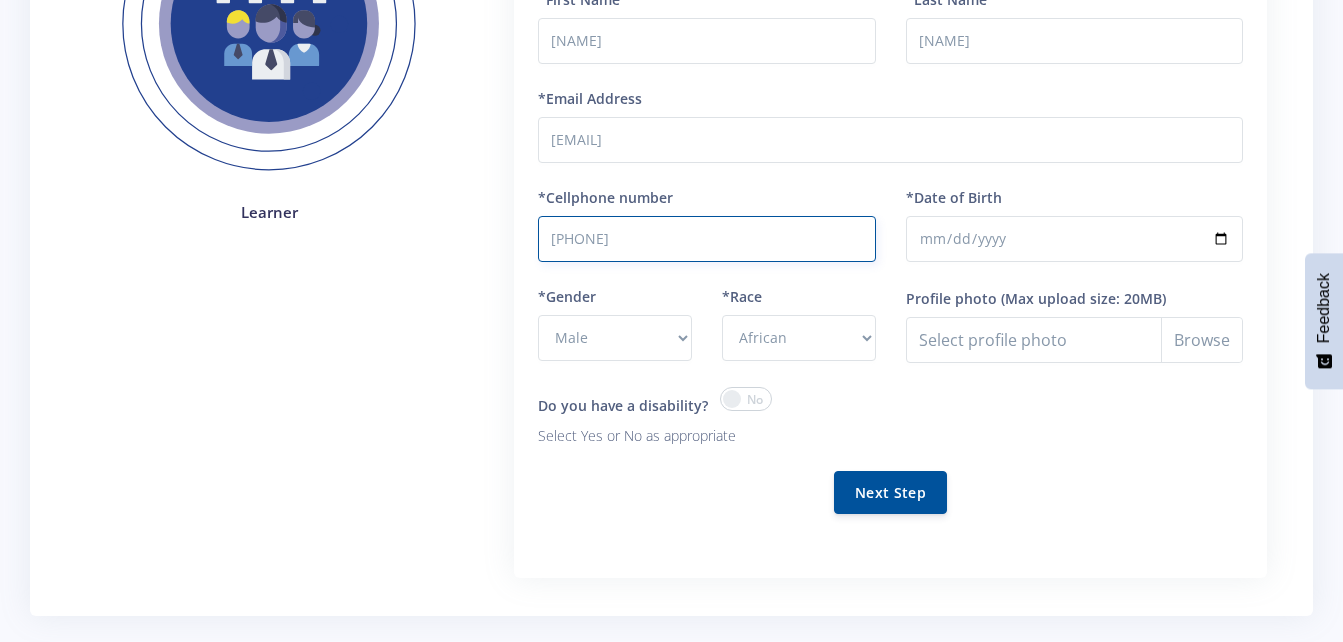 scroll, scrollTop: 310, scrollLeft: 0, axis: vertical 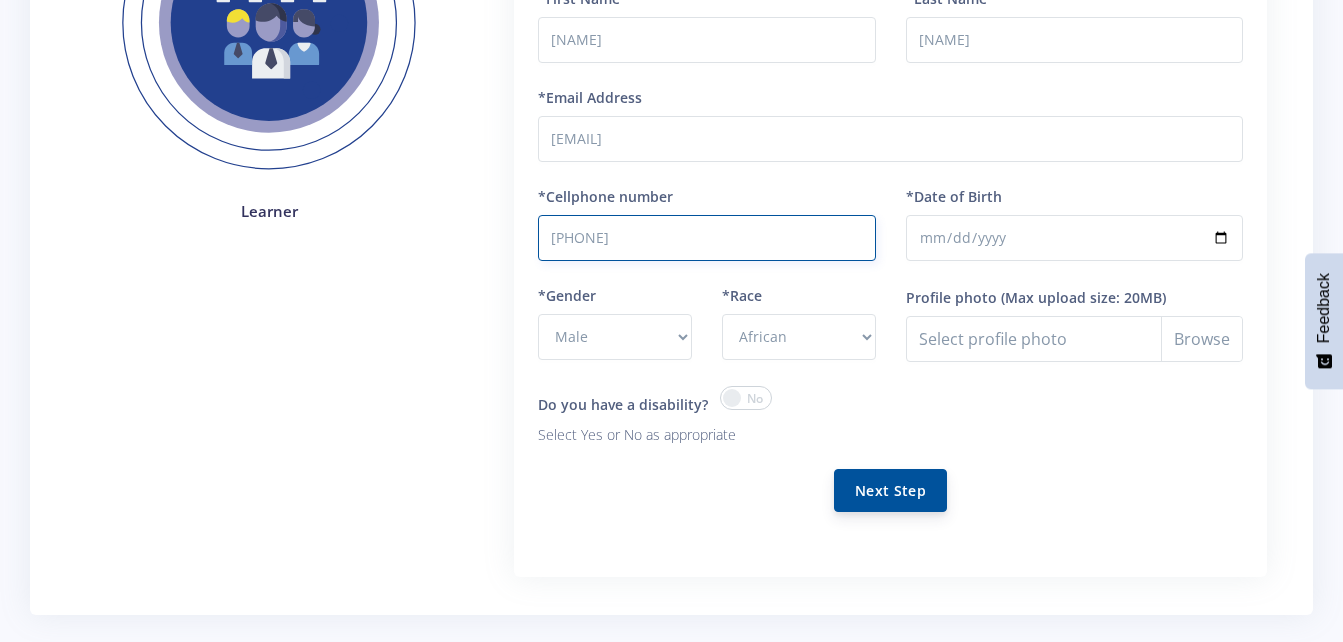 type on "0760660581" 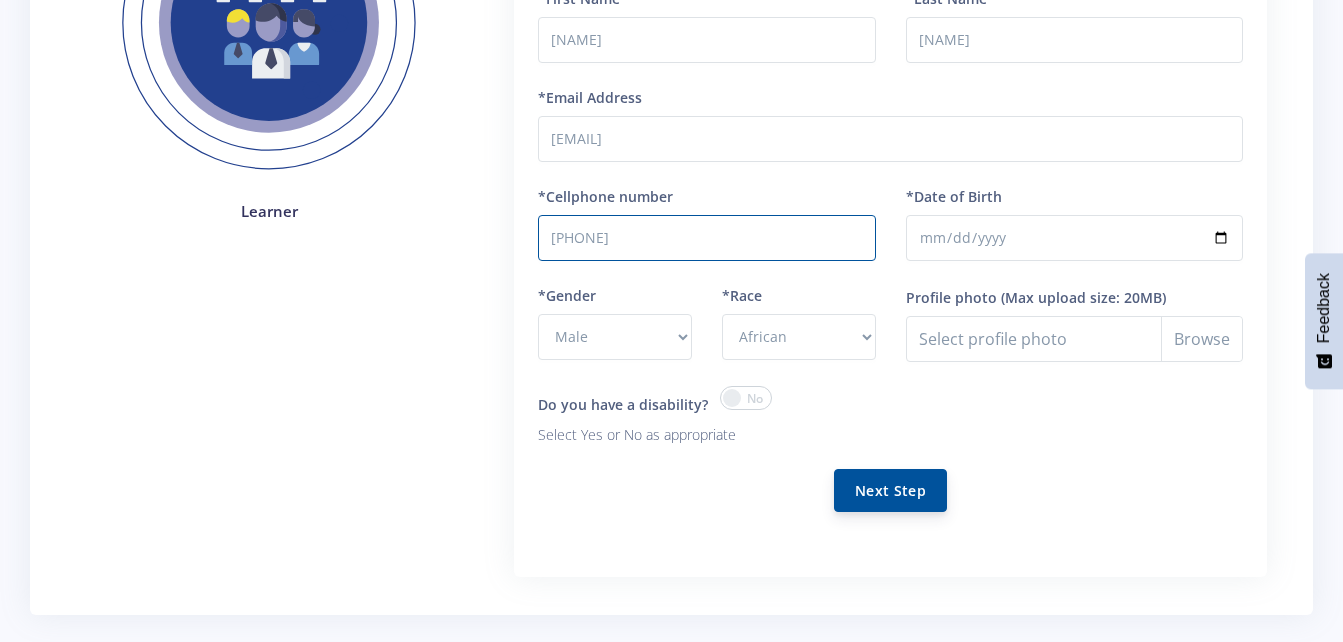 click on "Next
Step" at bounding box center (890, 490) 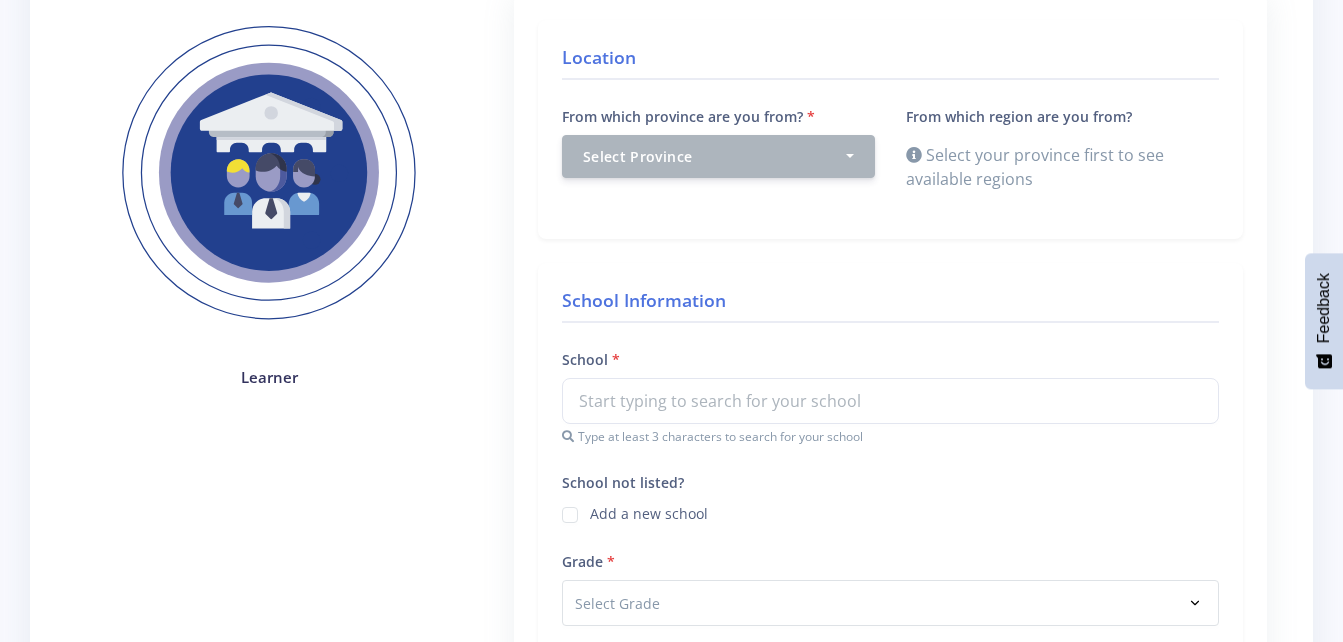 scroll, scrollTop: 270, scrollLeft: 0, axis: vertical 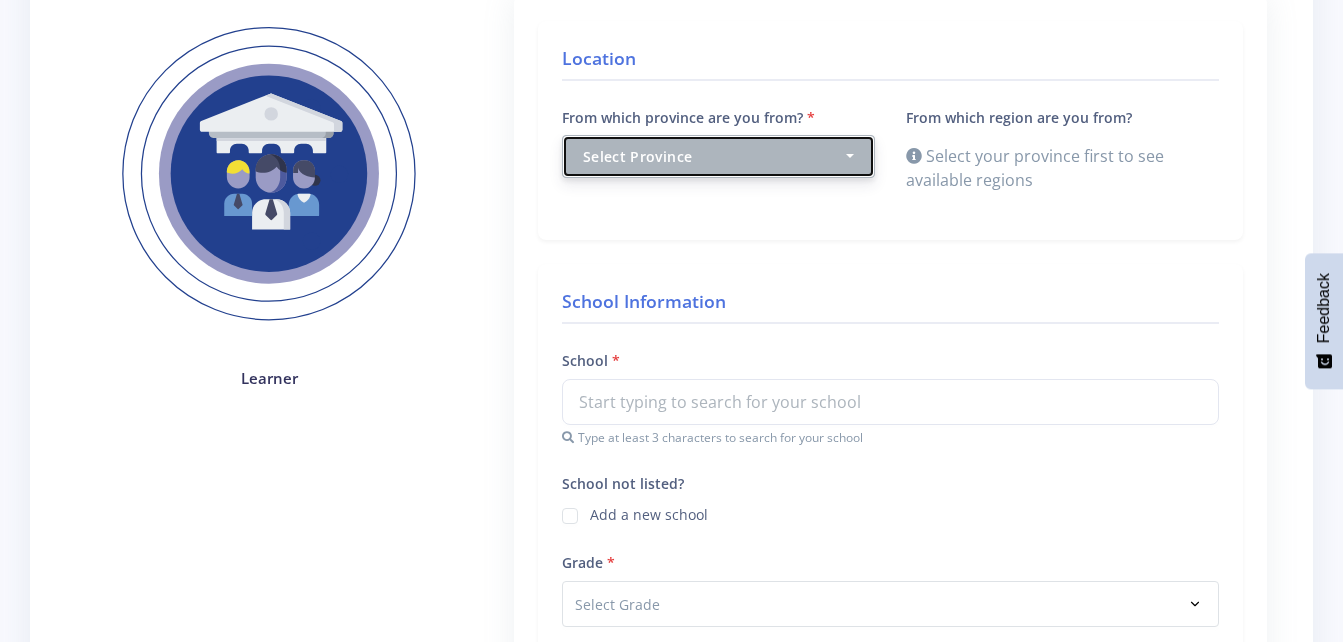 click on "Select Province" at bounding box center (718, 156) 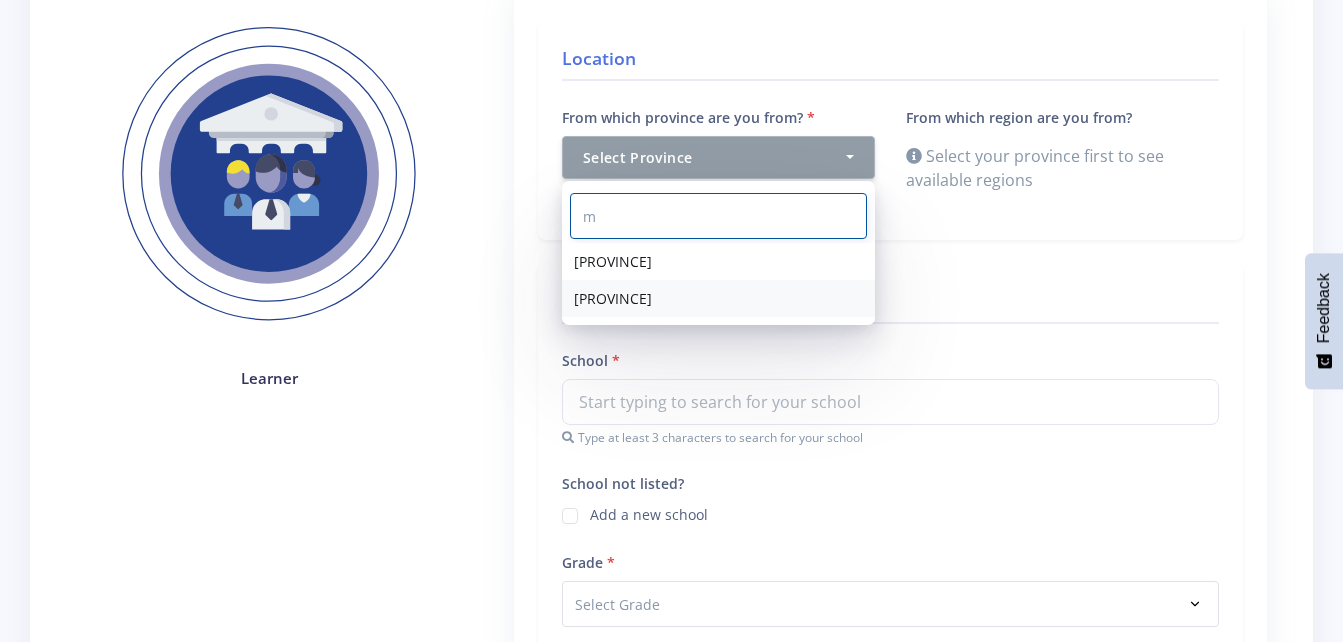 type on "m" 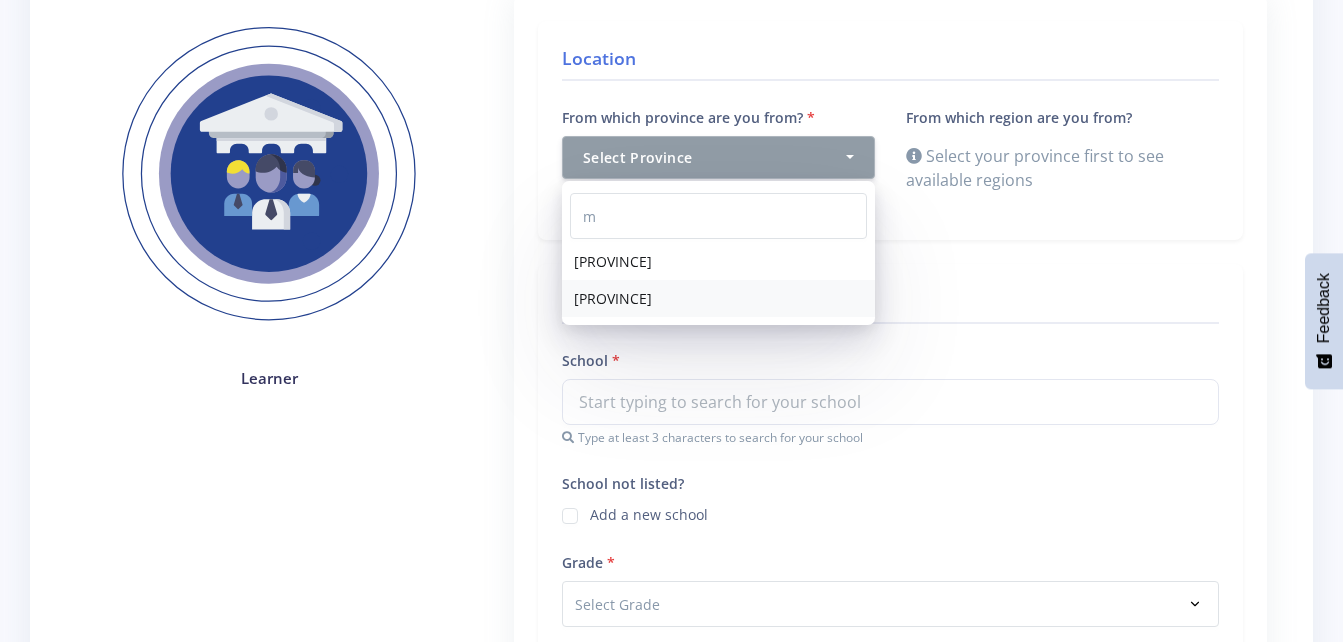 click on "Mpumalanga" at bounding box center [718, 298] 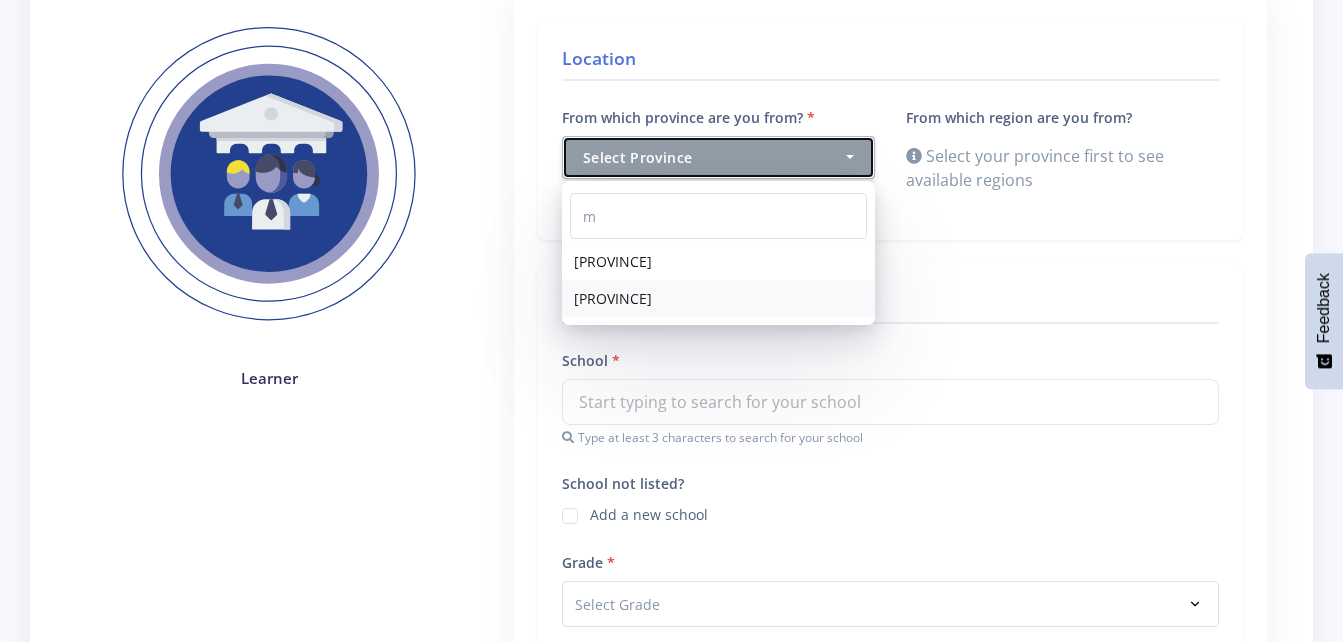 select on "9" 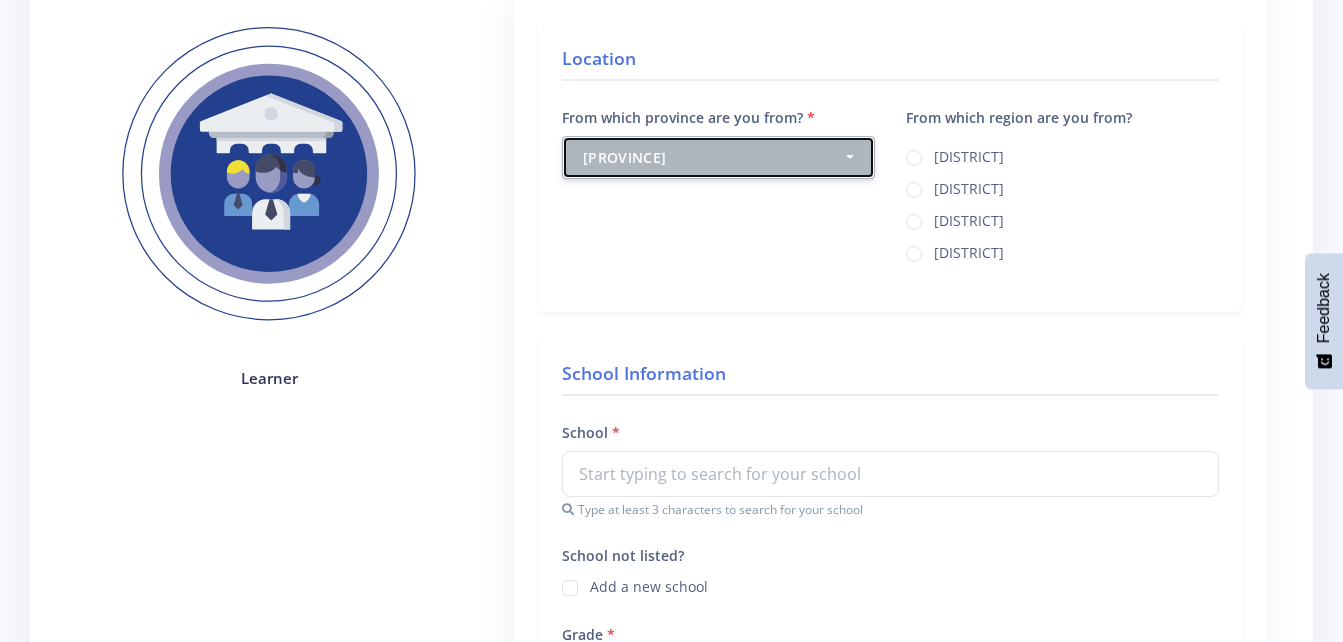 scroll, scrollTop: 0, scrollLeft: 0, axis: both 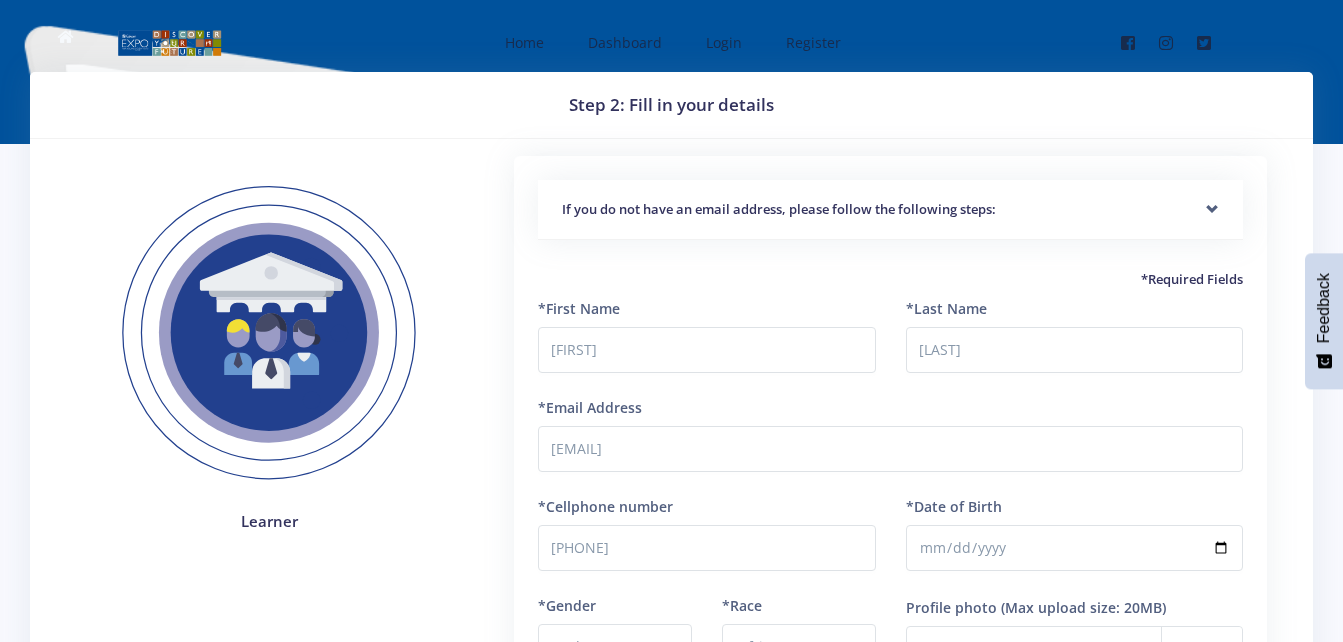 select on "M" 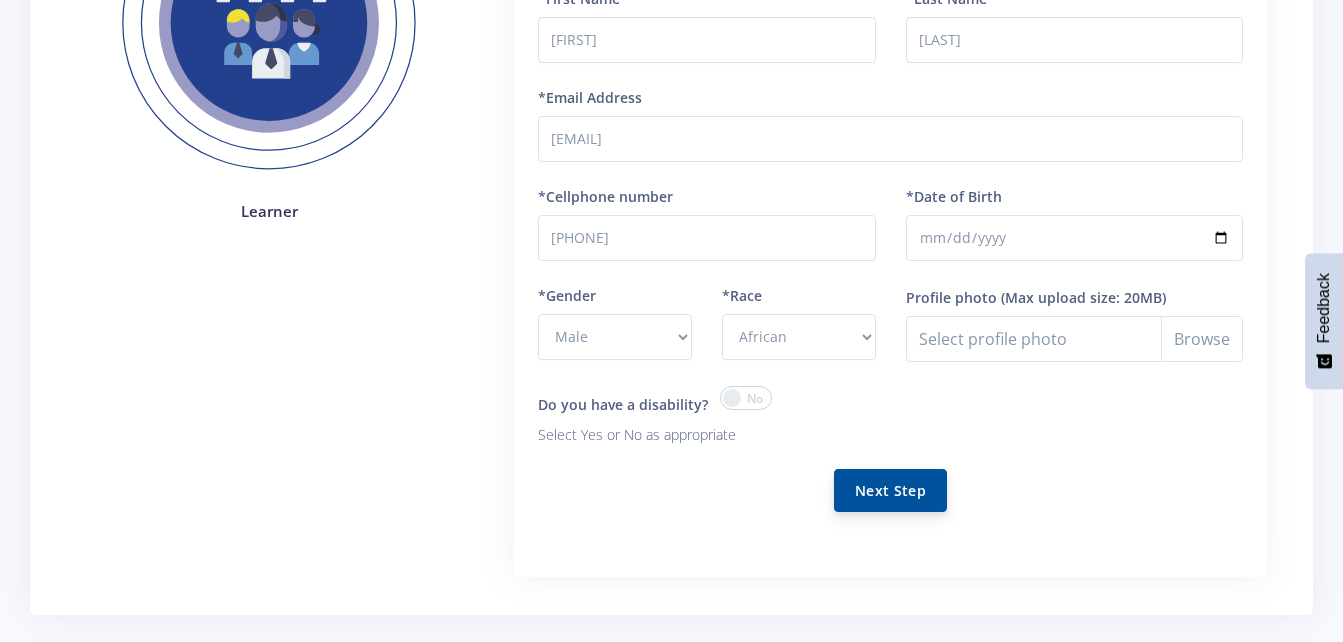 click on "Next
Step" at bounding box center [890, 490] 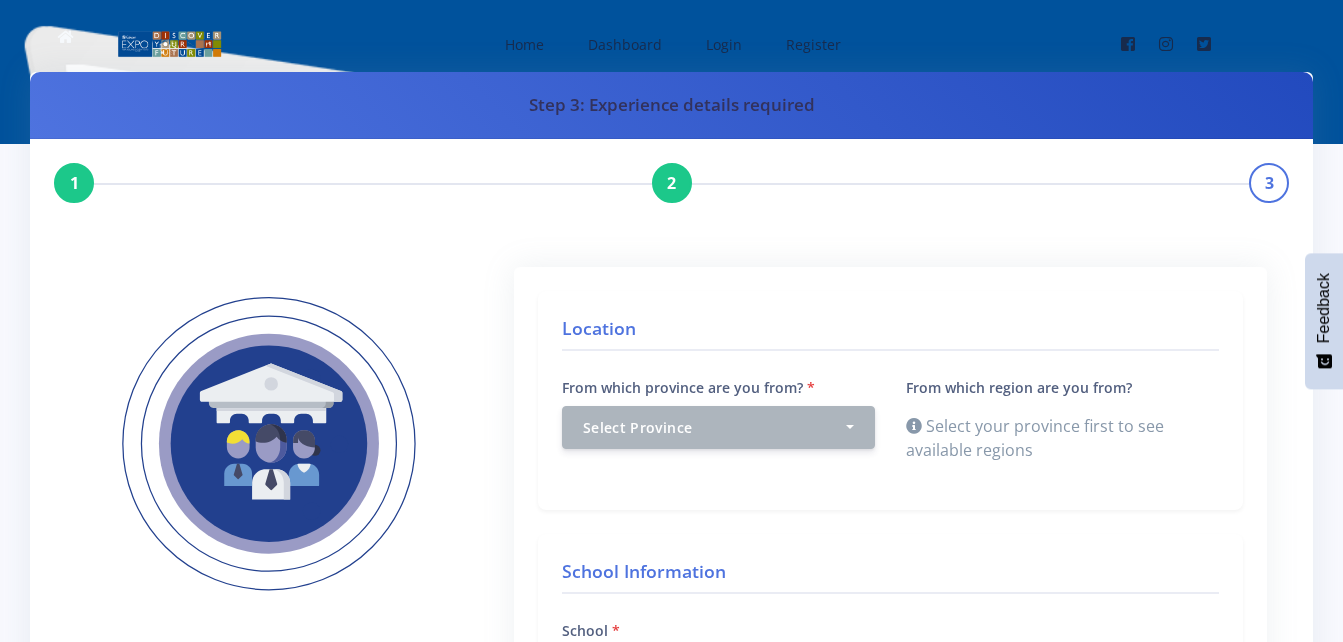 scroll, scrollTop: 0, scrollLeft: 0, axis: both 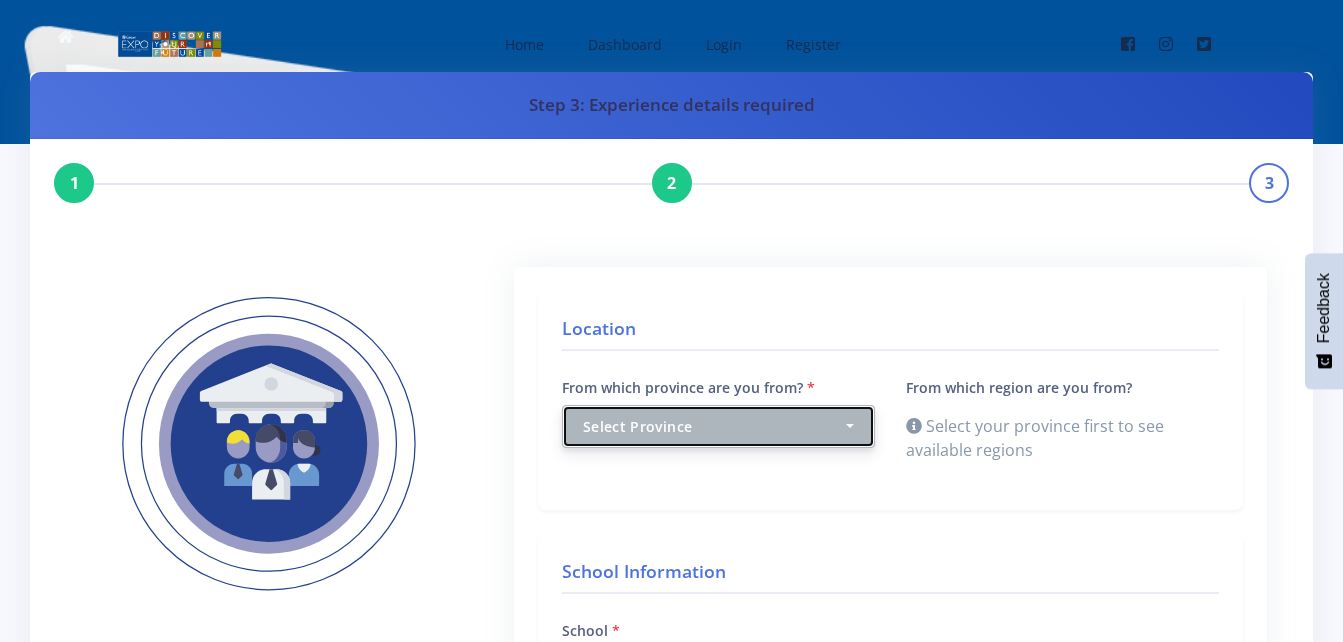 click on "Select Province" at bounding box center (718, 426) 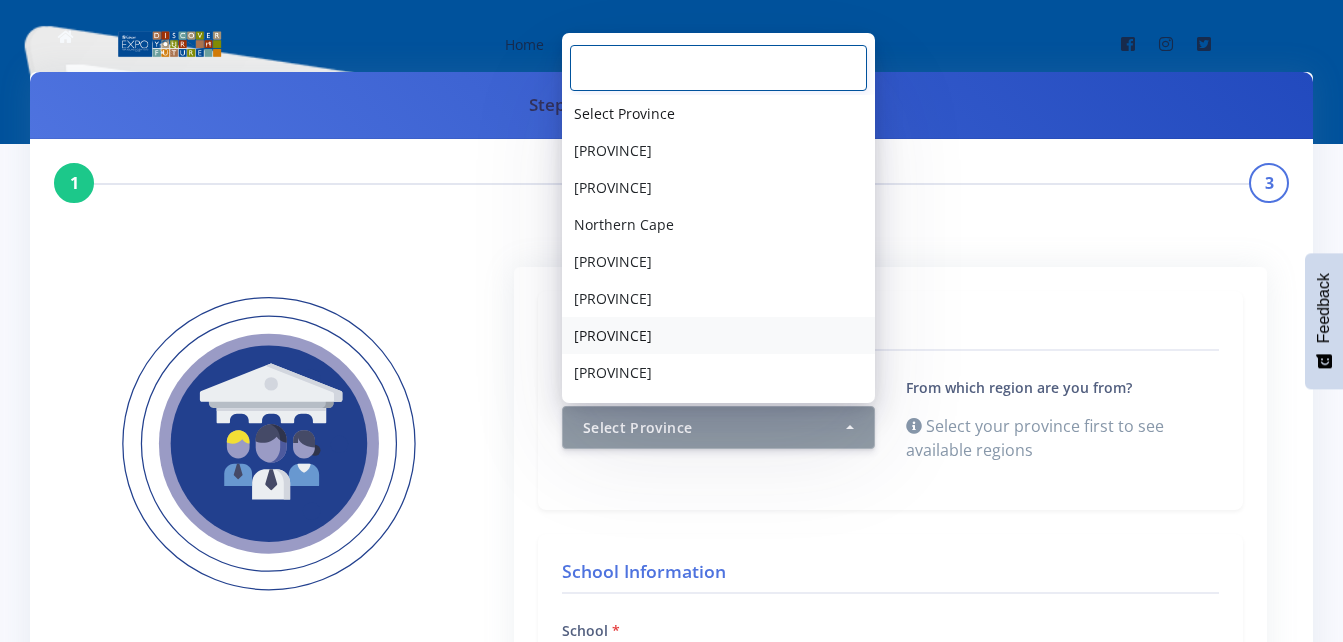 scroll, scrollTop: 70, scrollLeft: 0, axis: vertical 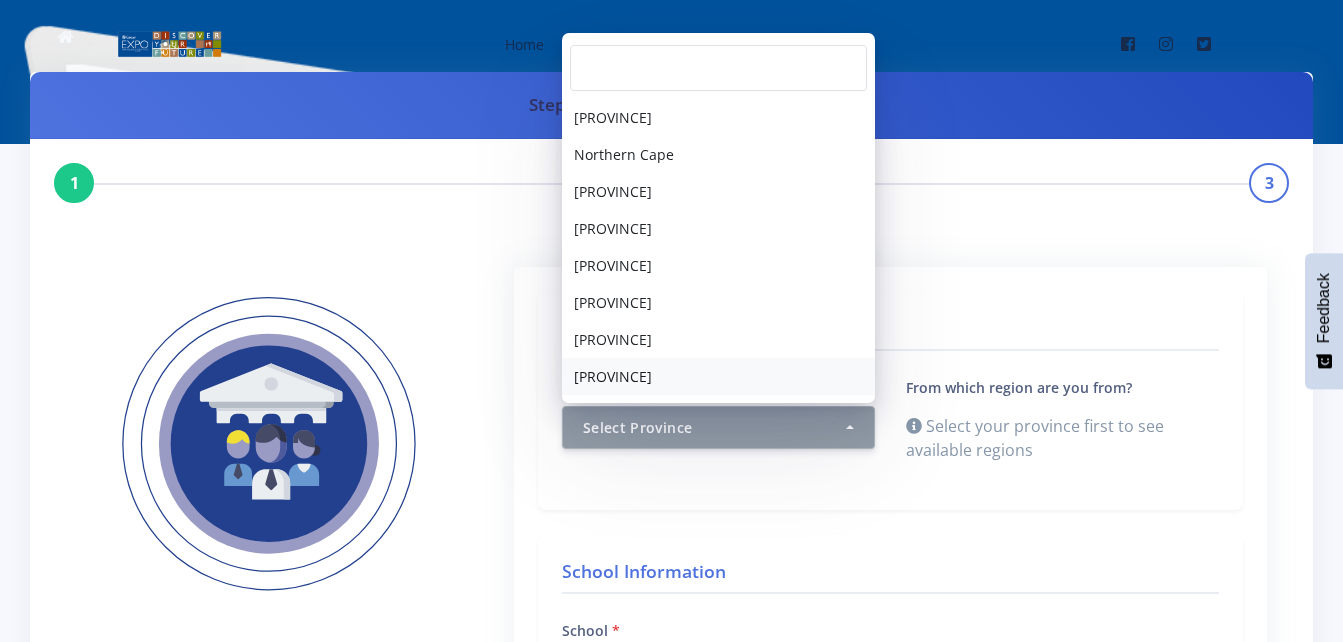 click on "Mpumalanga" at bounding box center [718, 376] 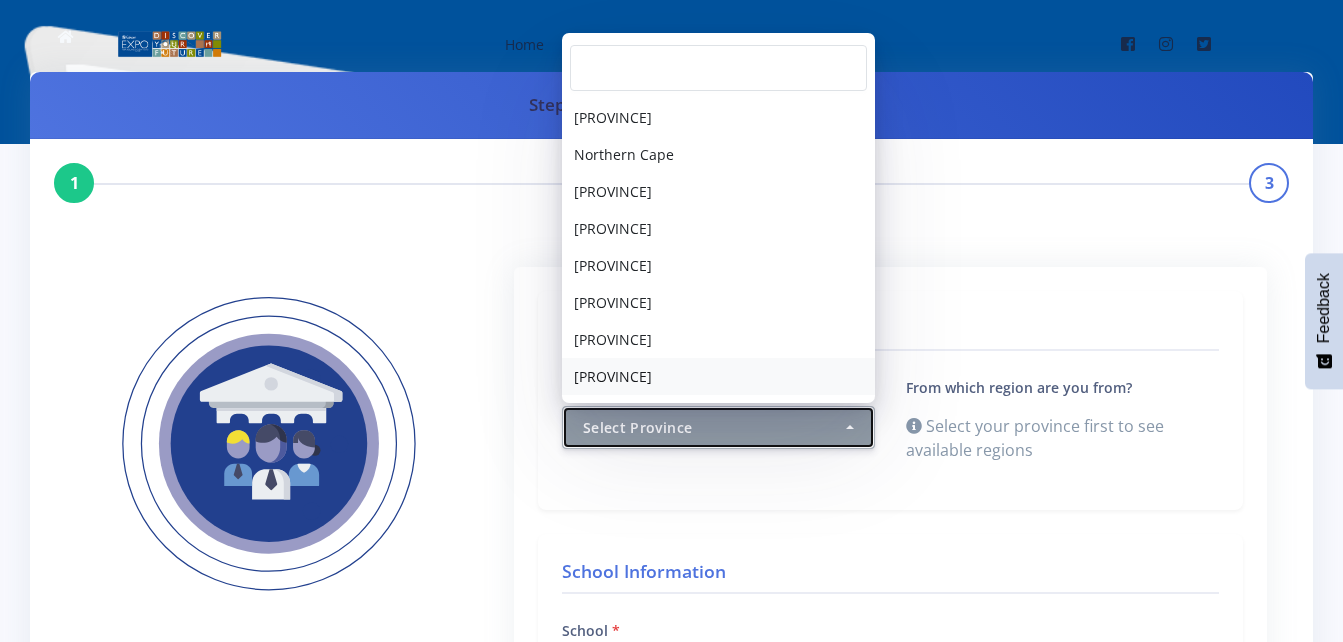select on "9" 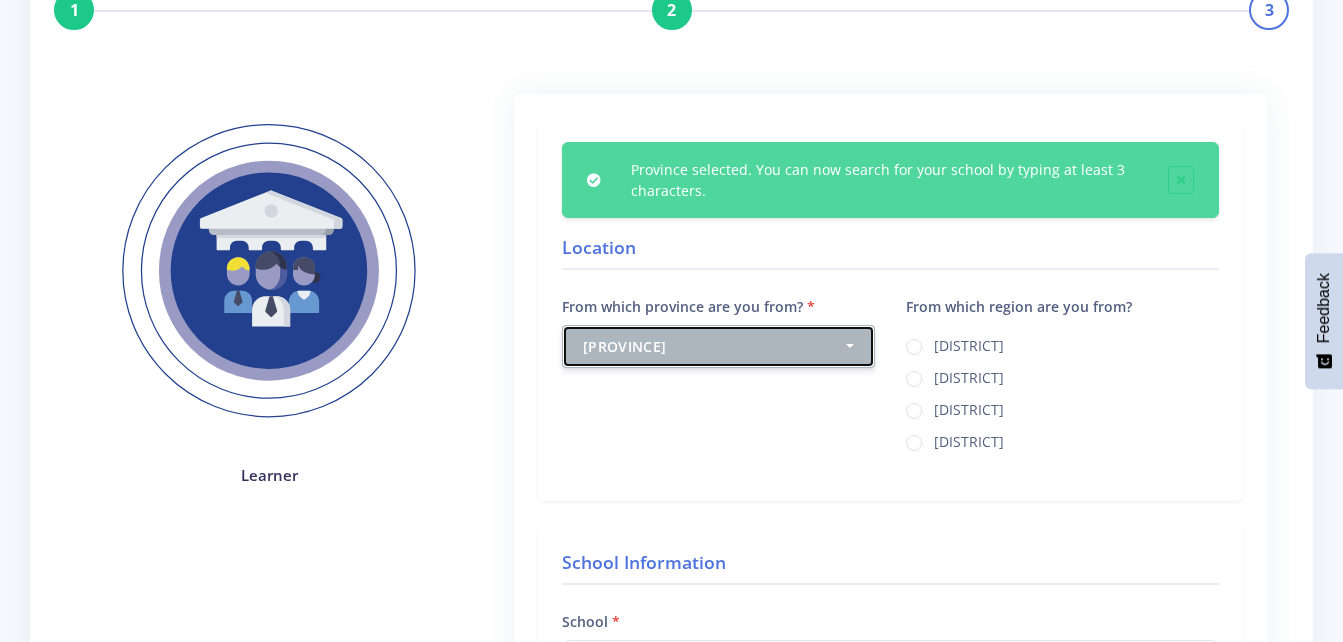 scroll, scrollTop: 358, scrollLeft: 0, axis: vertical 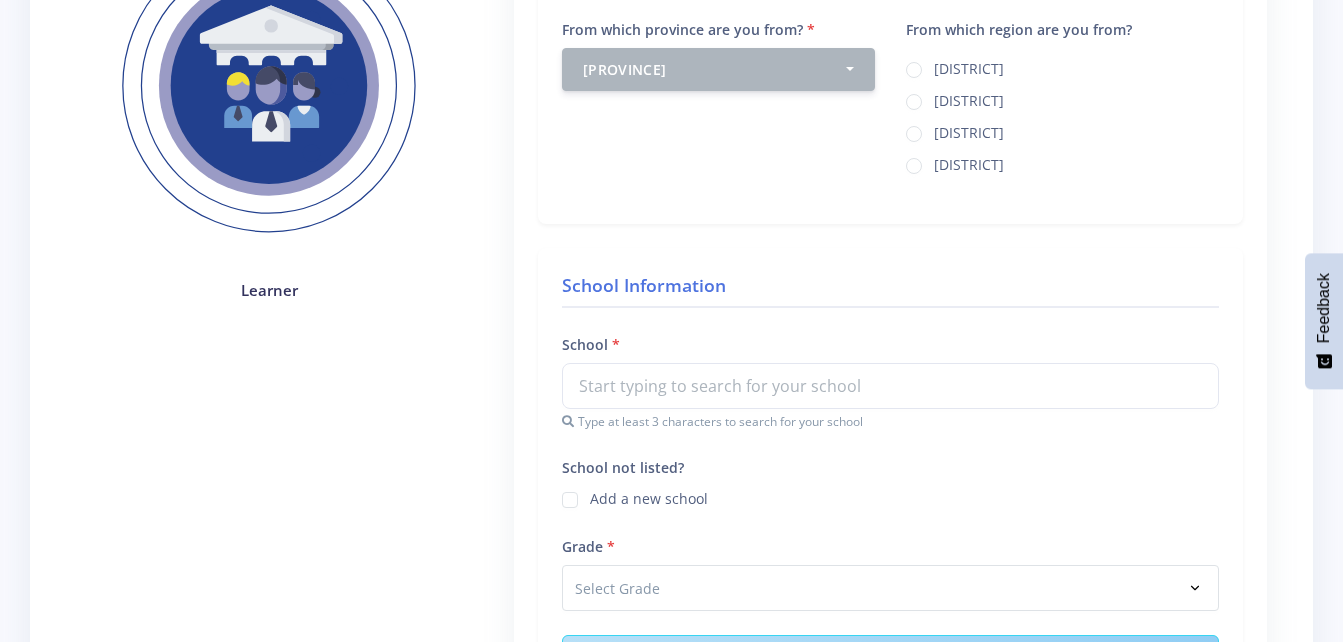 click on "Nkangala" at bounding box center (969, 162) 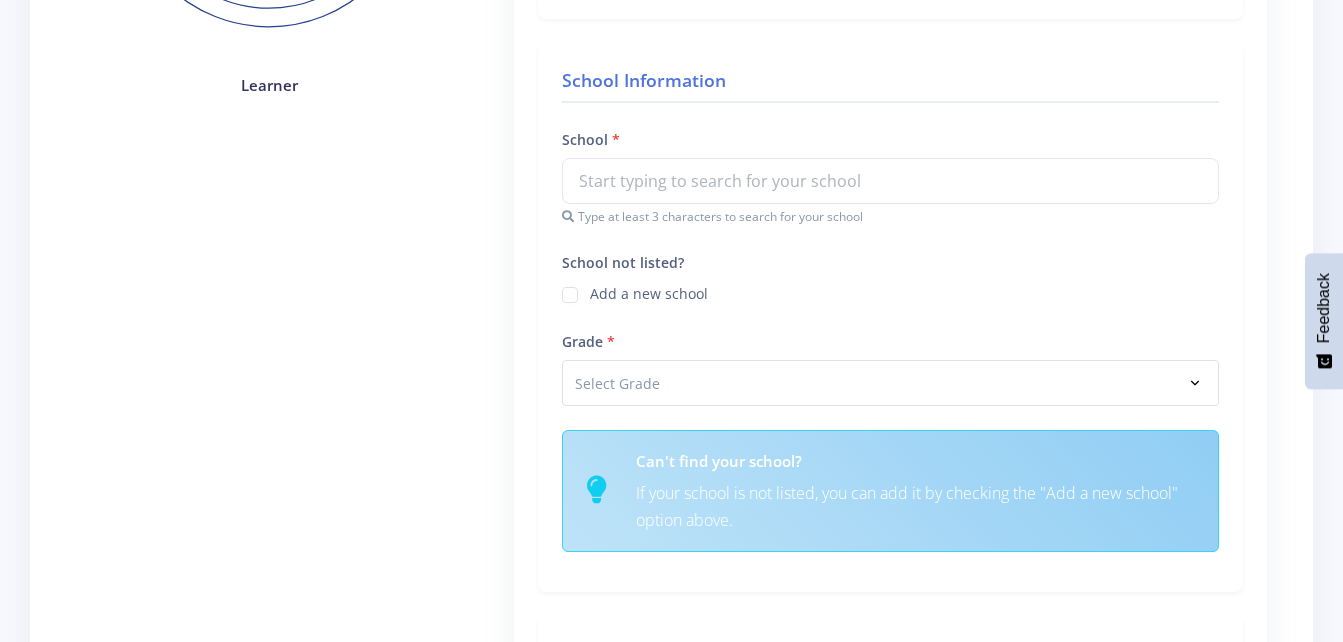scroll, scrollTop: 565, scrollLeft: 0, axis: vertical 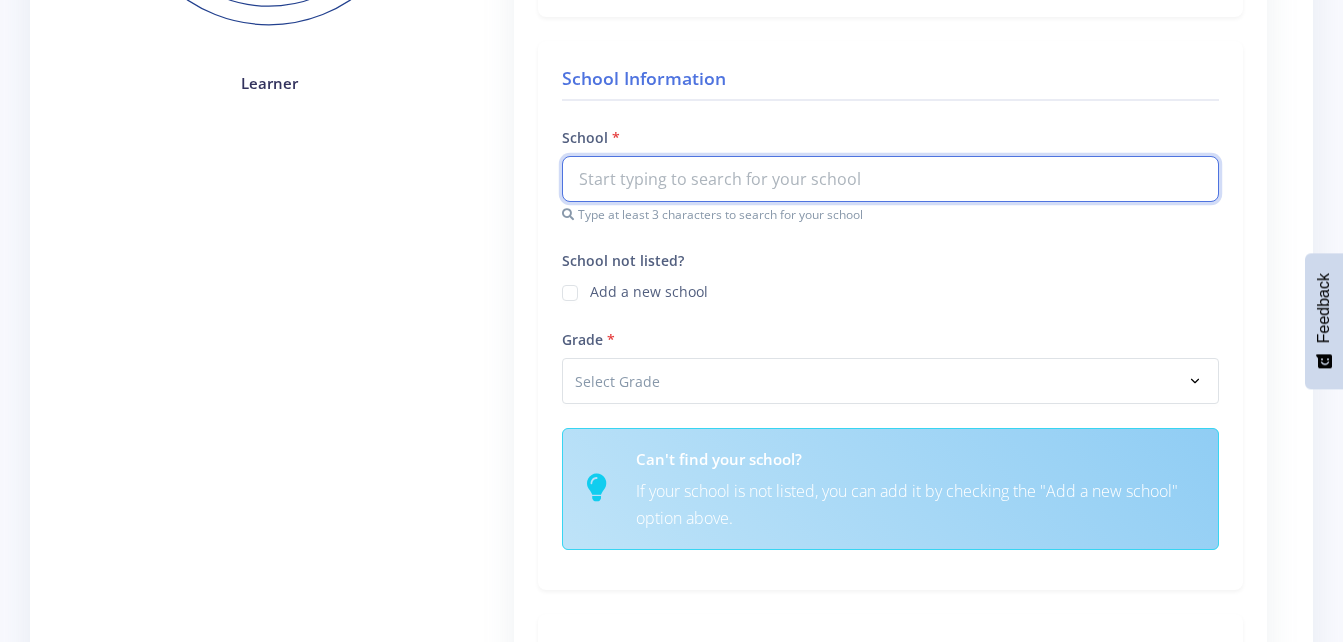 click at bounding box center [890, 179] 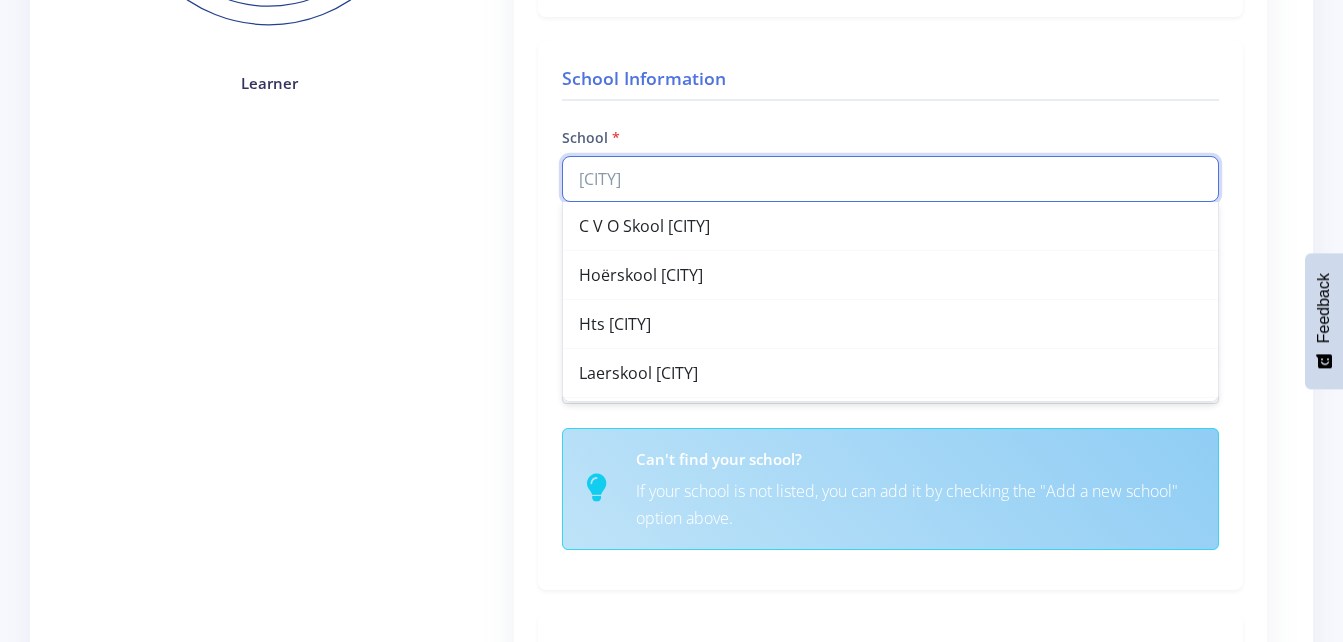click on "Middelburg" at bounding box center (890, 179) 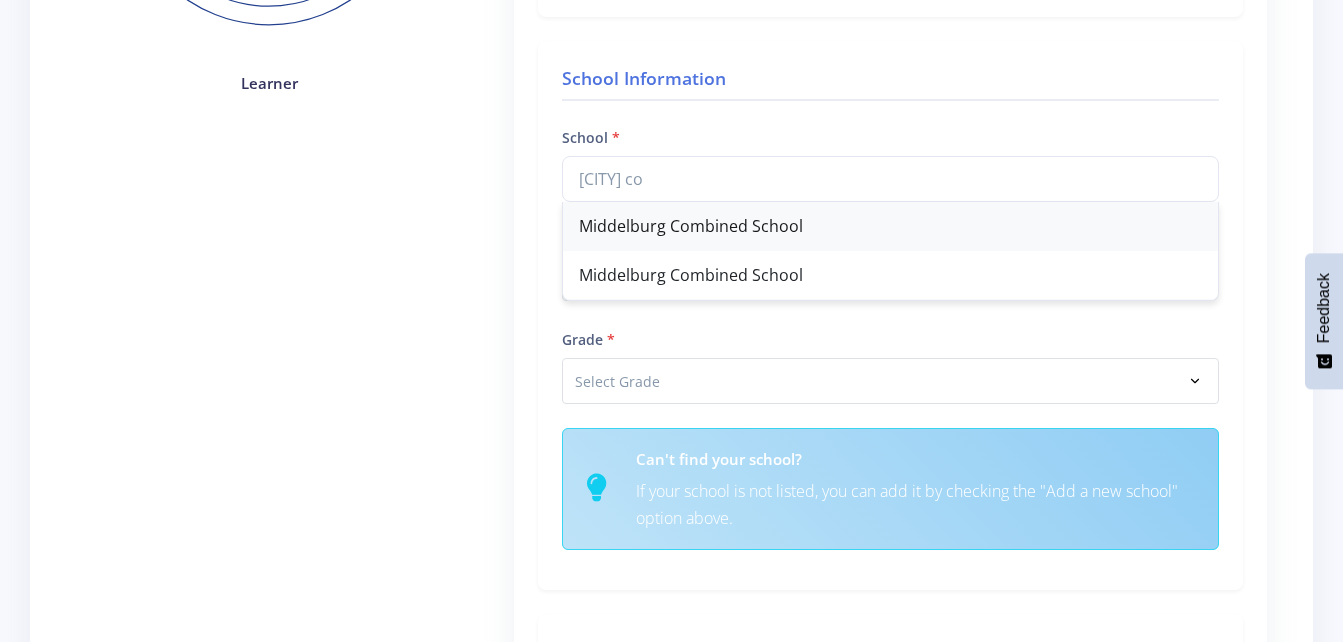 click on "Middelburg Combined School" at bounding box center [890, 226] 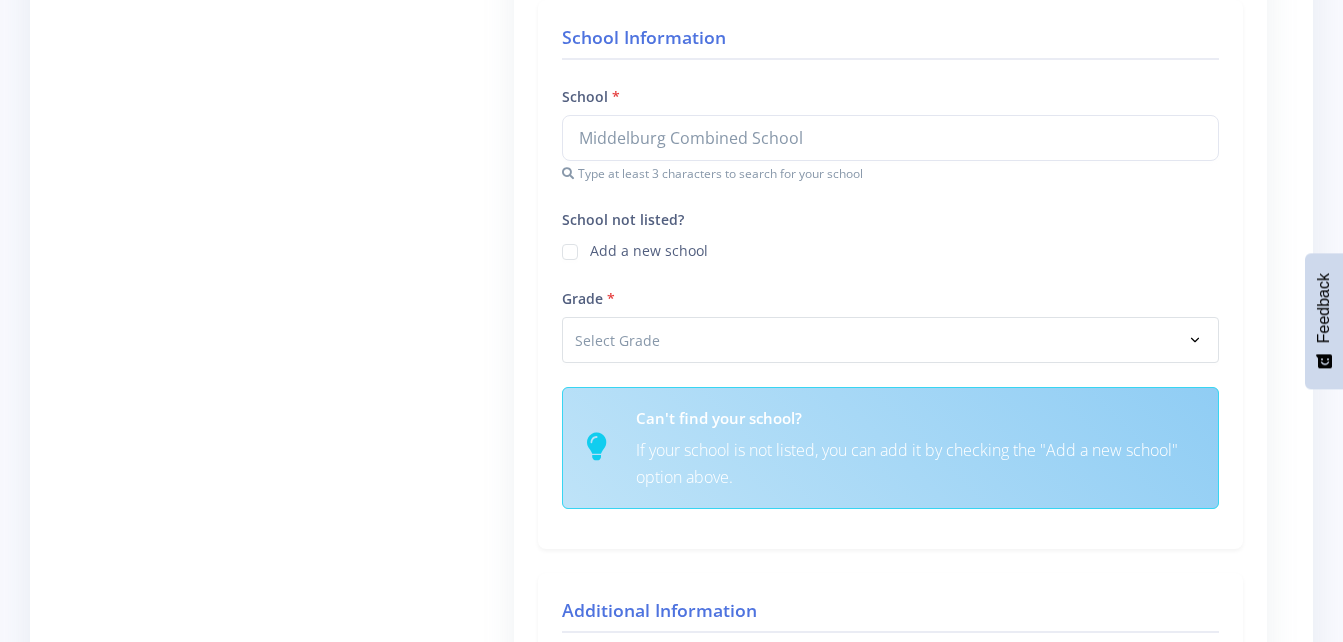 scroll, scrollTop: 685, scrollLeft: 0, axis: vertical 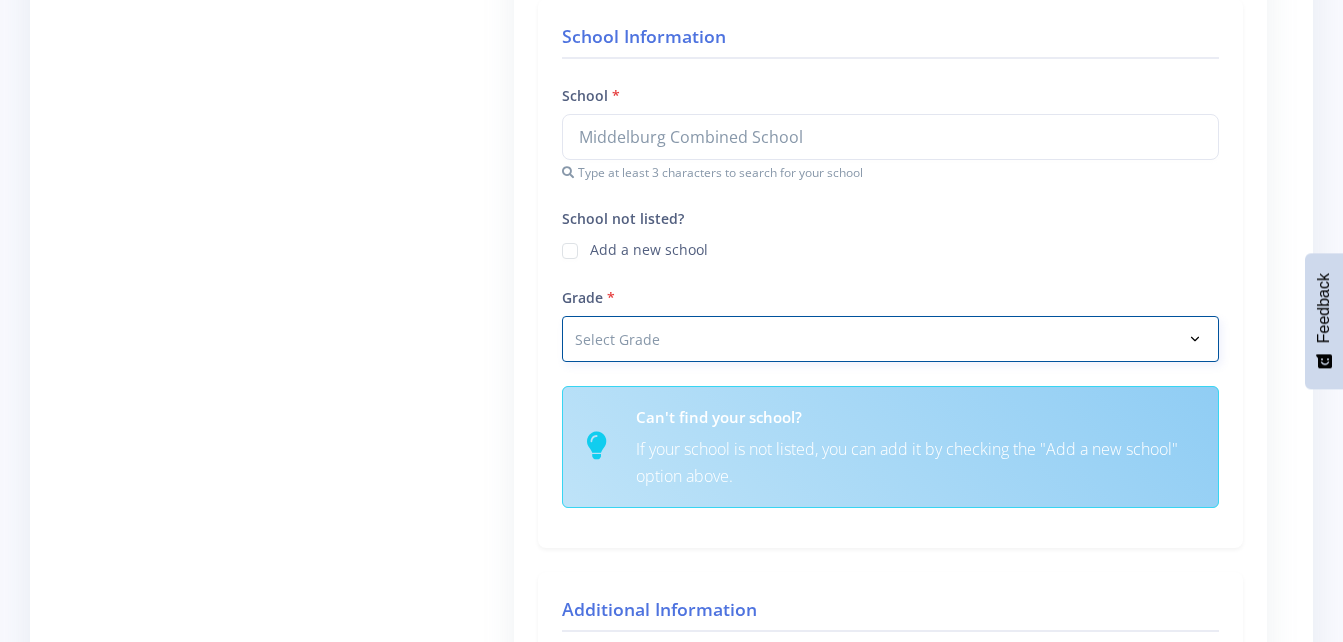 click on "Select Grade
Grade 4
Grade 5
Grade 6
Grade 7" at bounding box center (890, 339) 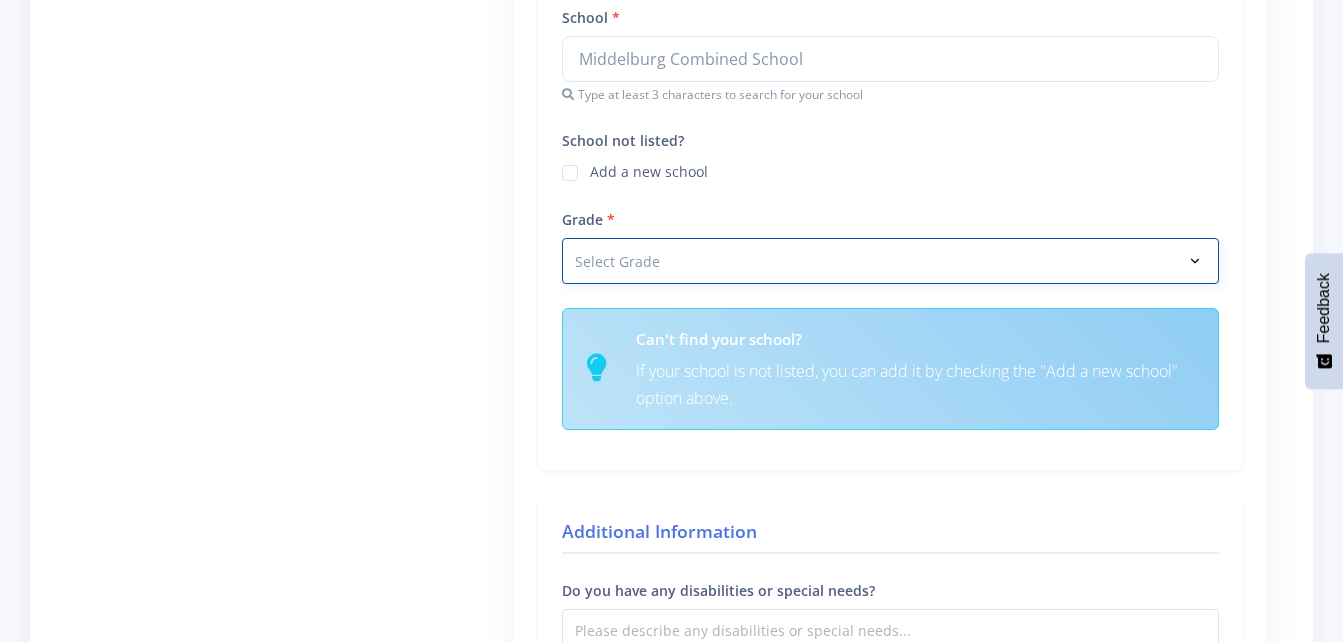 select on "Grade 10" 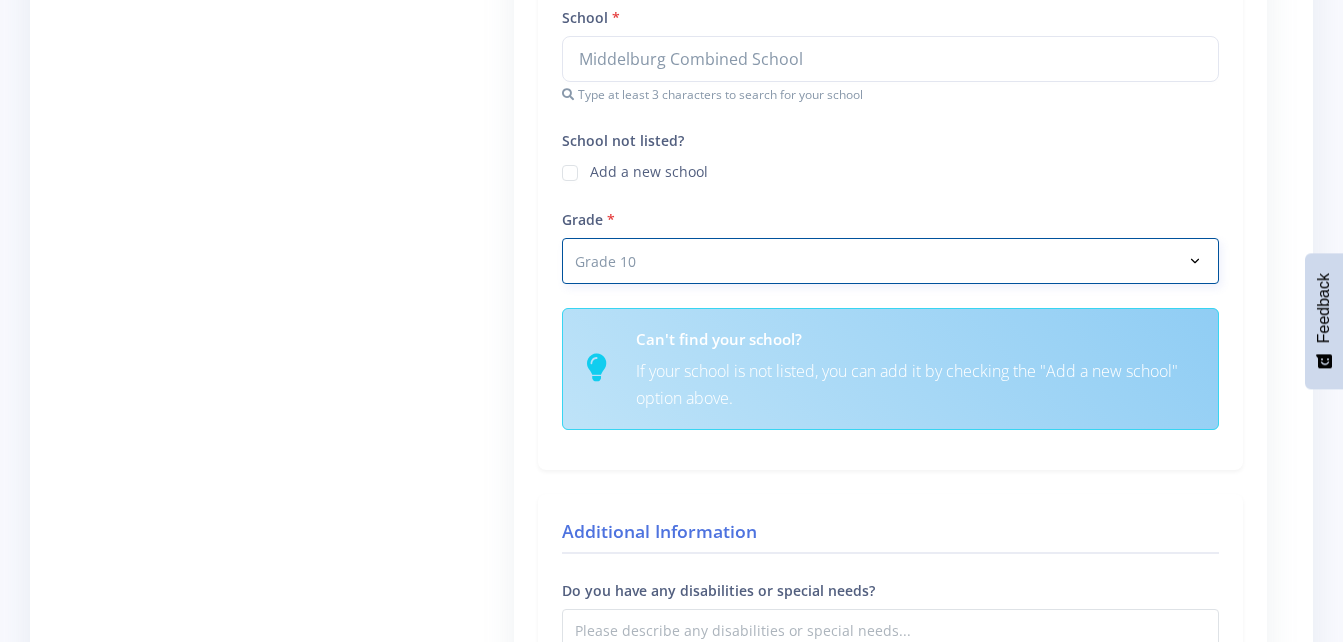 click on "Select Grade
Grade 4
Grade 5
Grade 6
Grade 7" at bounding box center [890, 261] 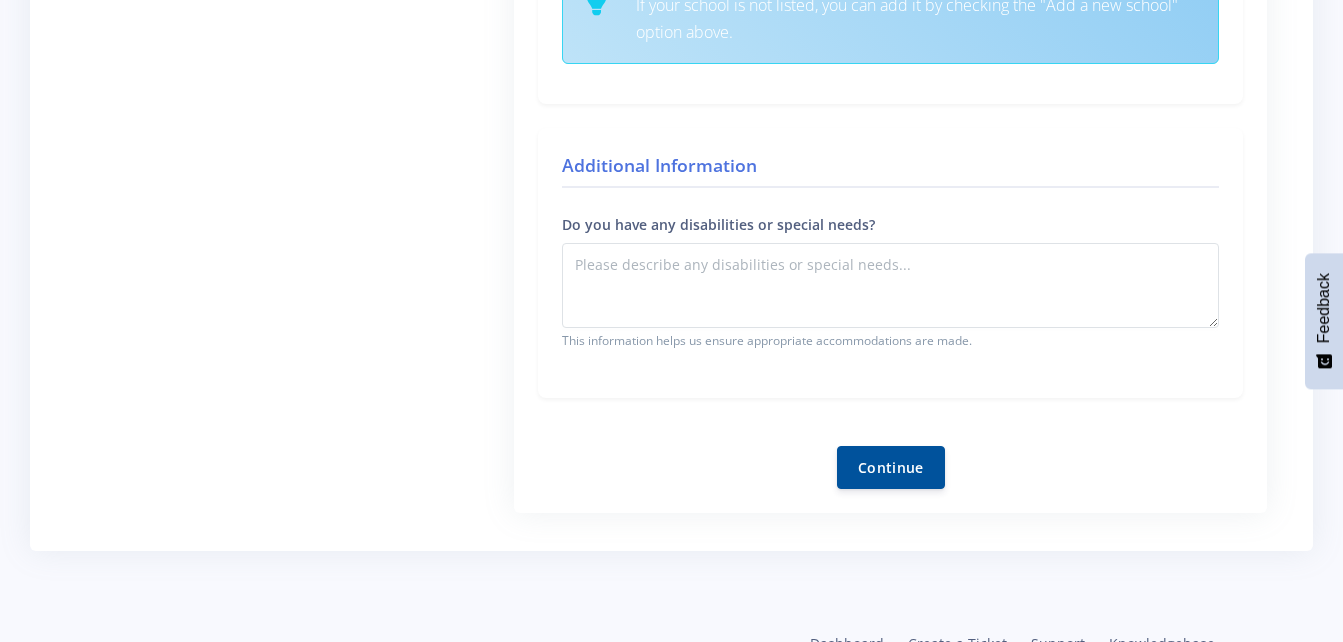 scroll, scrollTop: 1052, scrollLeft: 0, axis: vertical 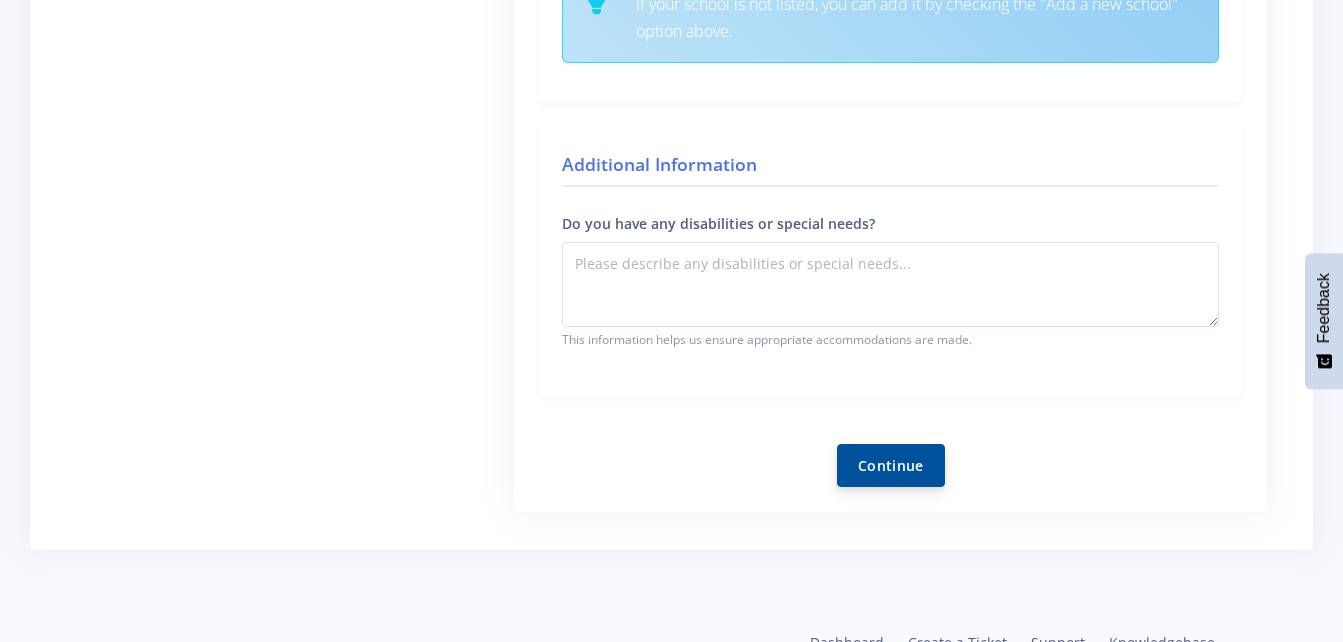 click on "Continue" at bounding box center (891, 465) 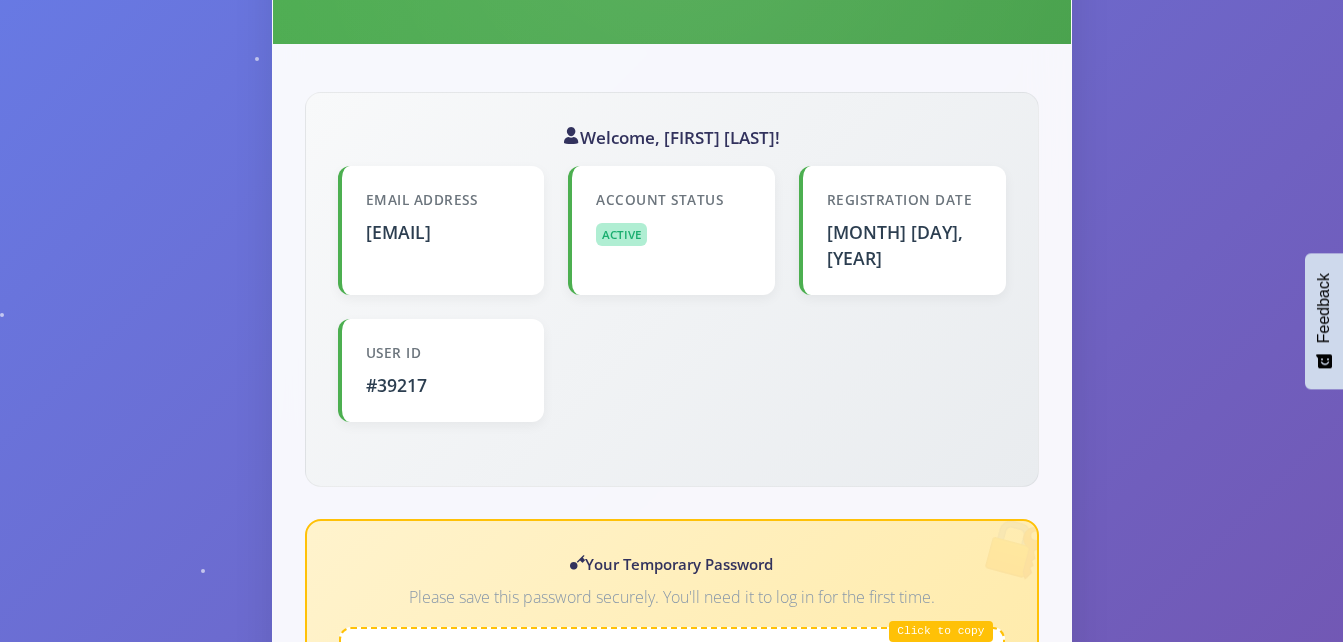 scroll, scrollTop: 443, scrollLeft: 0, axis: vertical 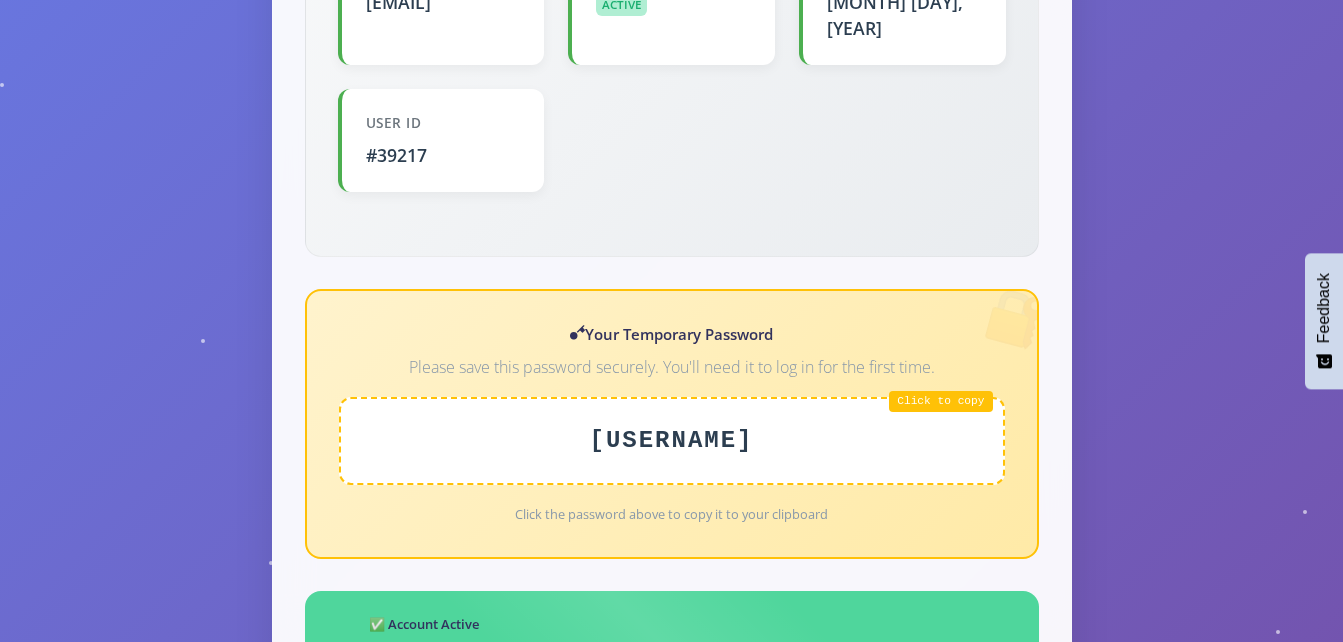 drag, startPoint x: 777, startPoint y: 409, endPoint x: 548, endPoint y: 415, distance: 229.07858 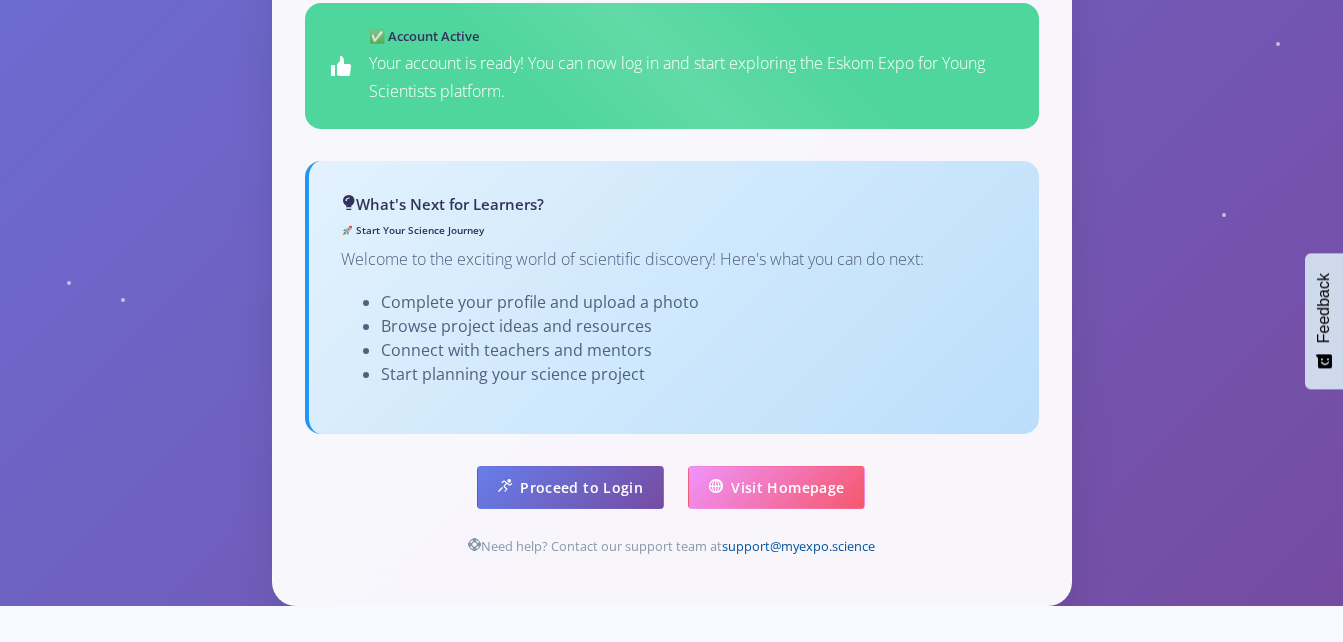 scroll, scrollTop: 1269, scrollLeft: 0, axis: vertical 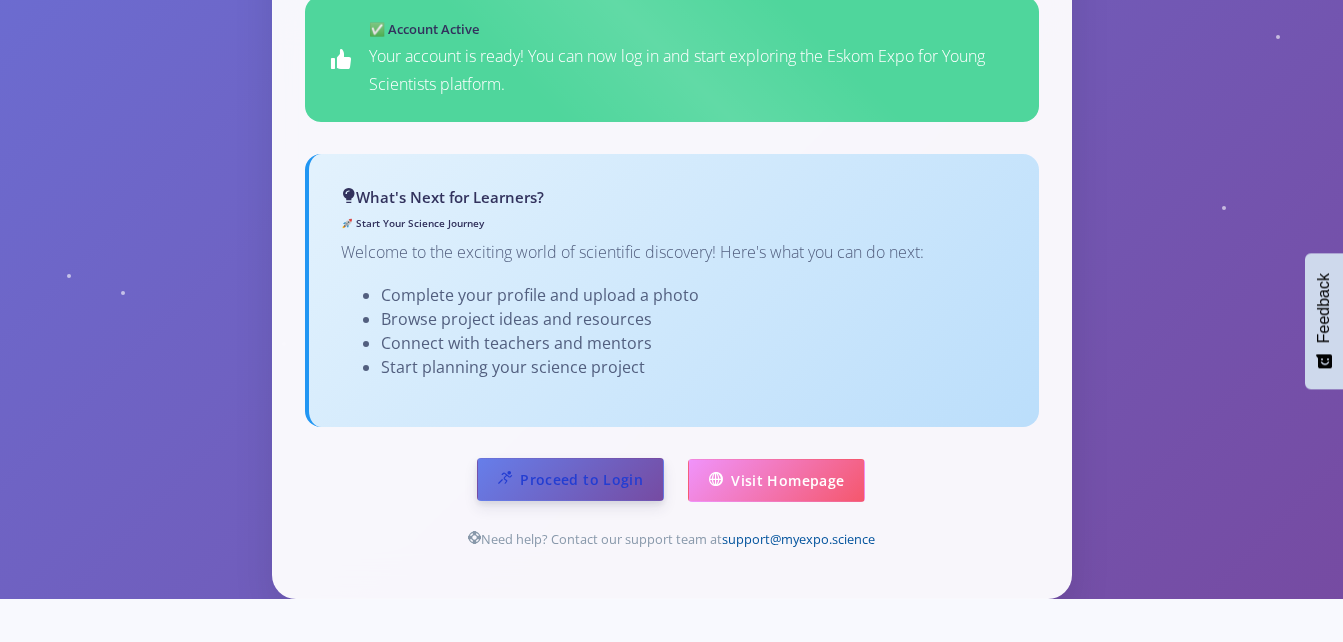 click on "Proceed to Login" at bounding box center [570, 479] 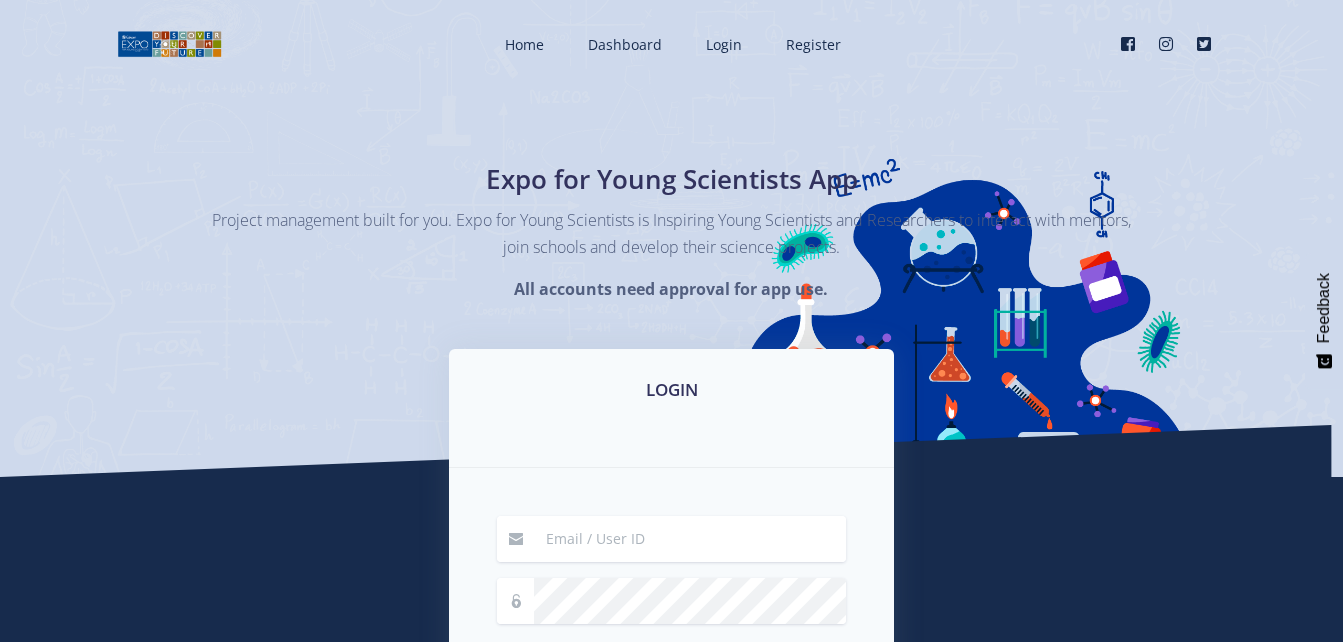 scroll, scrollTop: 0, scrollLeft: 0, axis: both 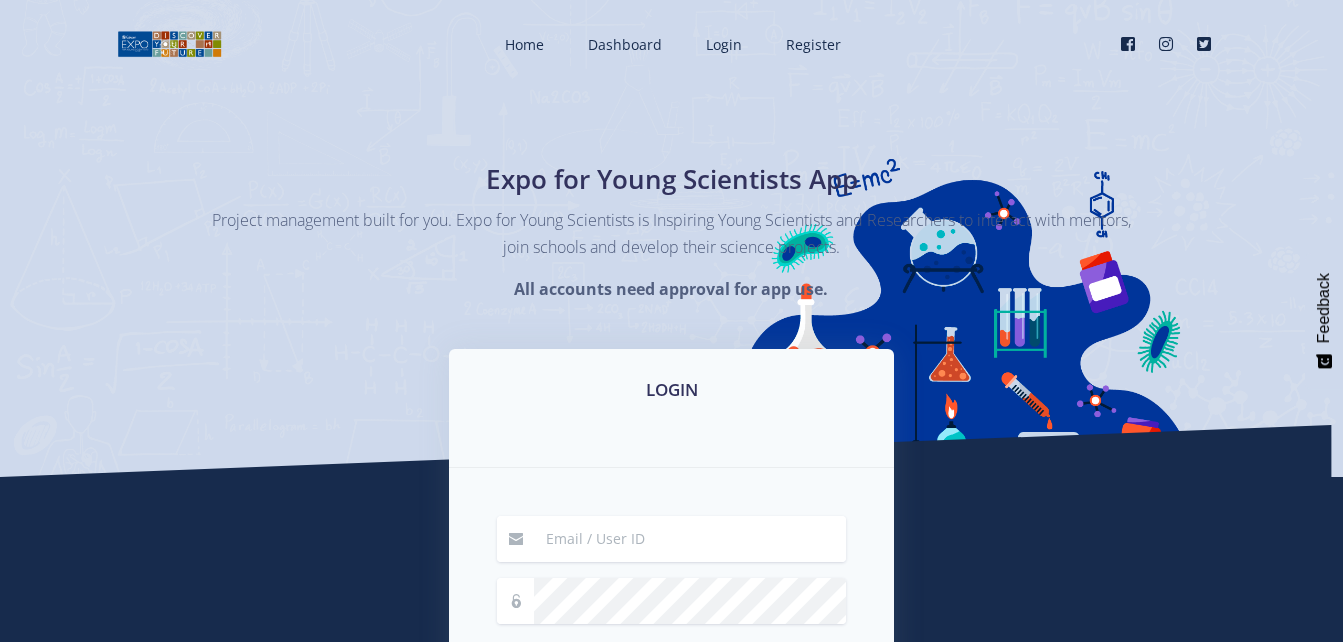 click at bounding box center [690, 539] 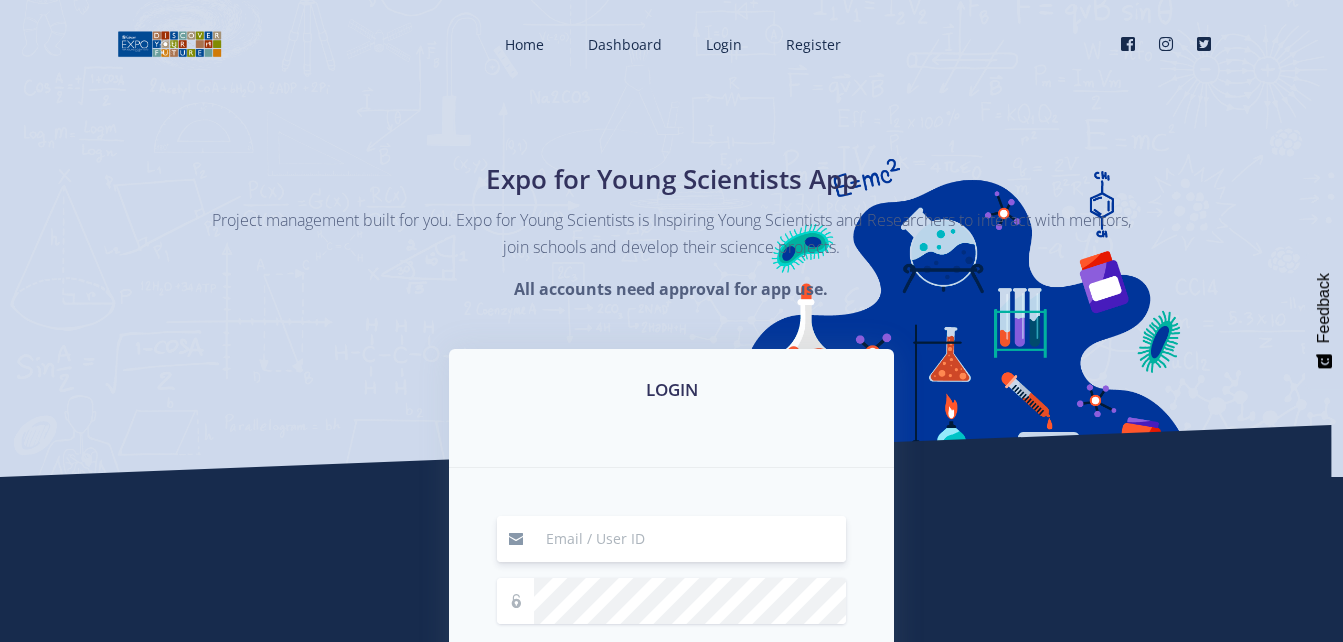 type on "[EMAIL]" 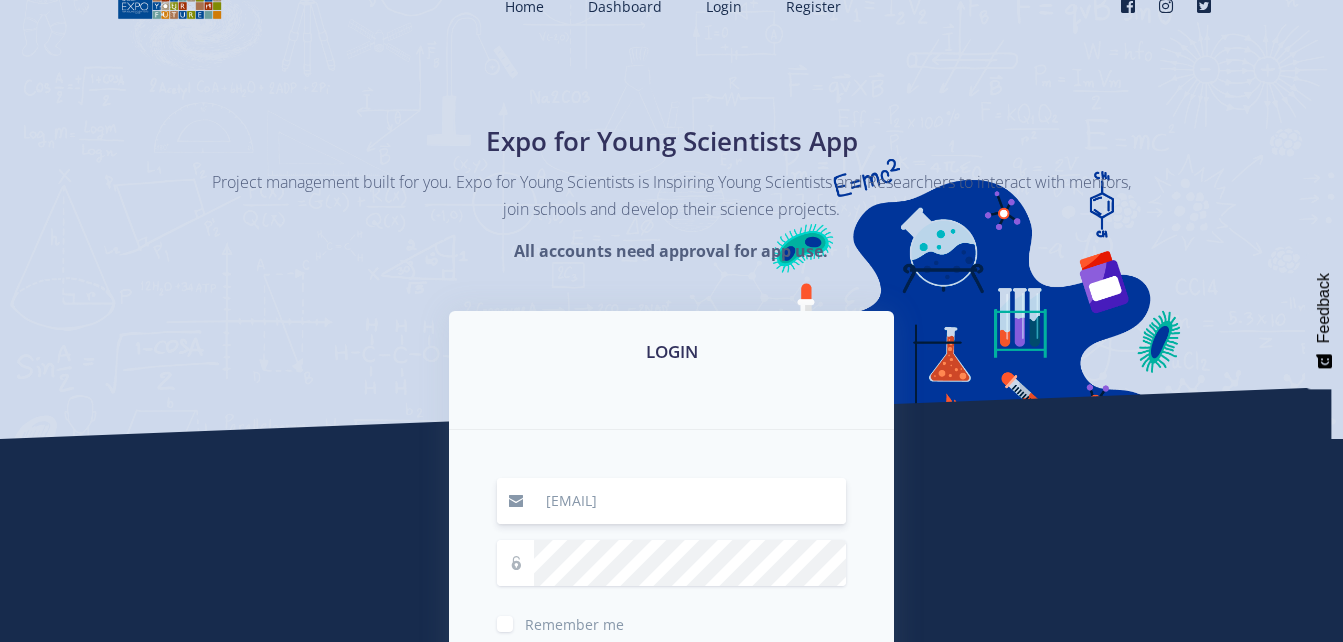 scroll, scrollTop: 40, scrollLeft: 0, axis: vertical 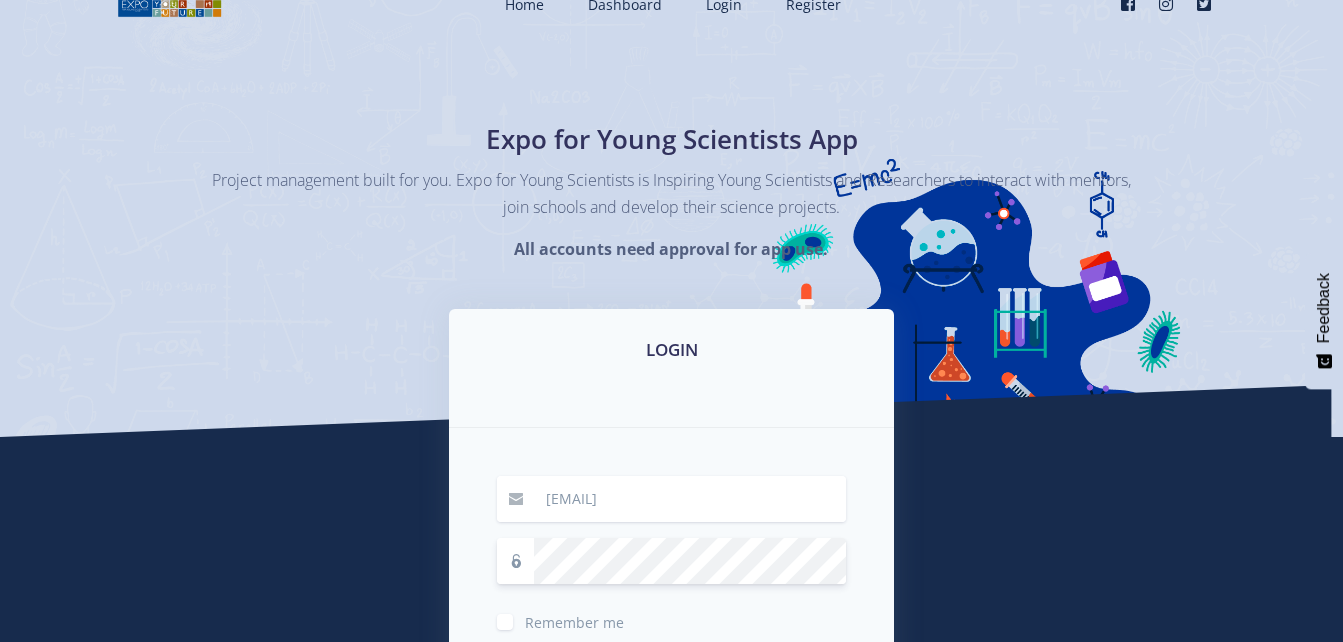 click on "Login" at bounding box center (672, 677) 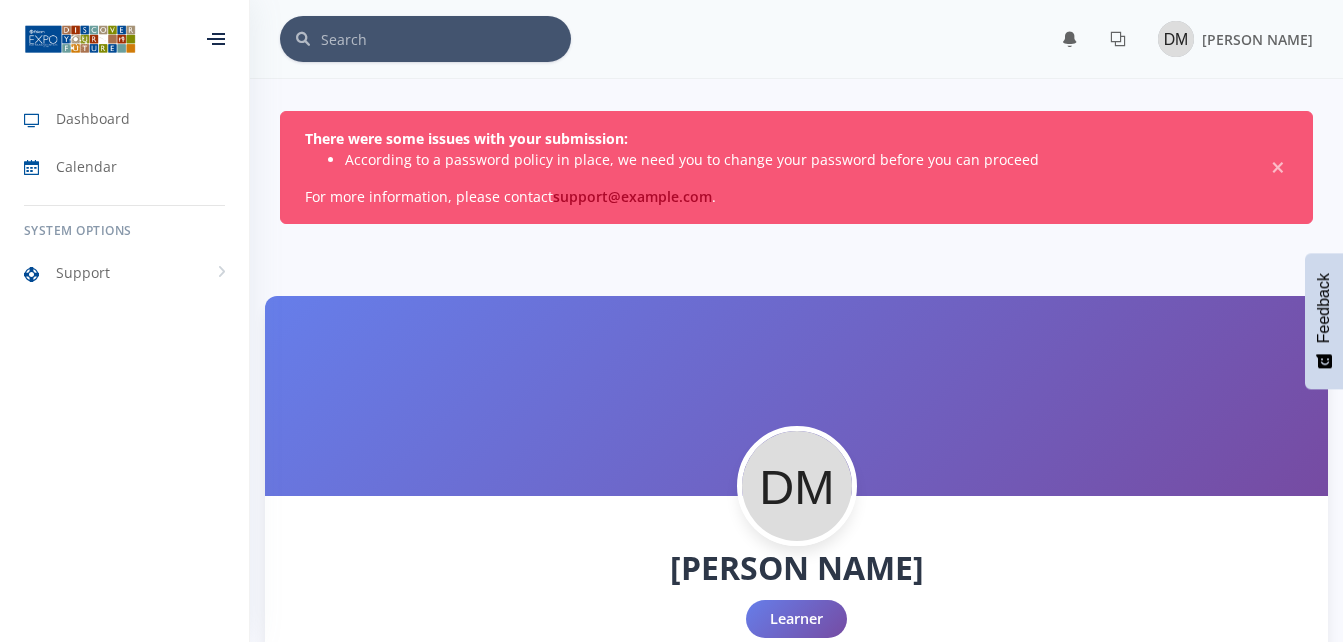 scroll, scrollTop: 0, scrollLeft: 0, axis: both 